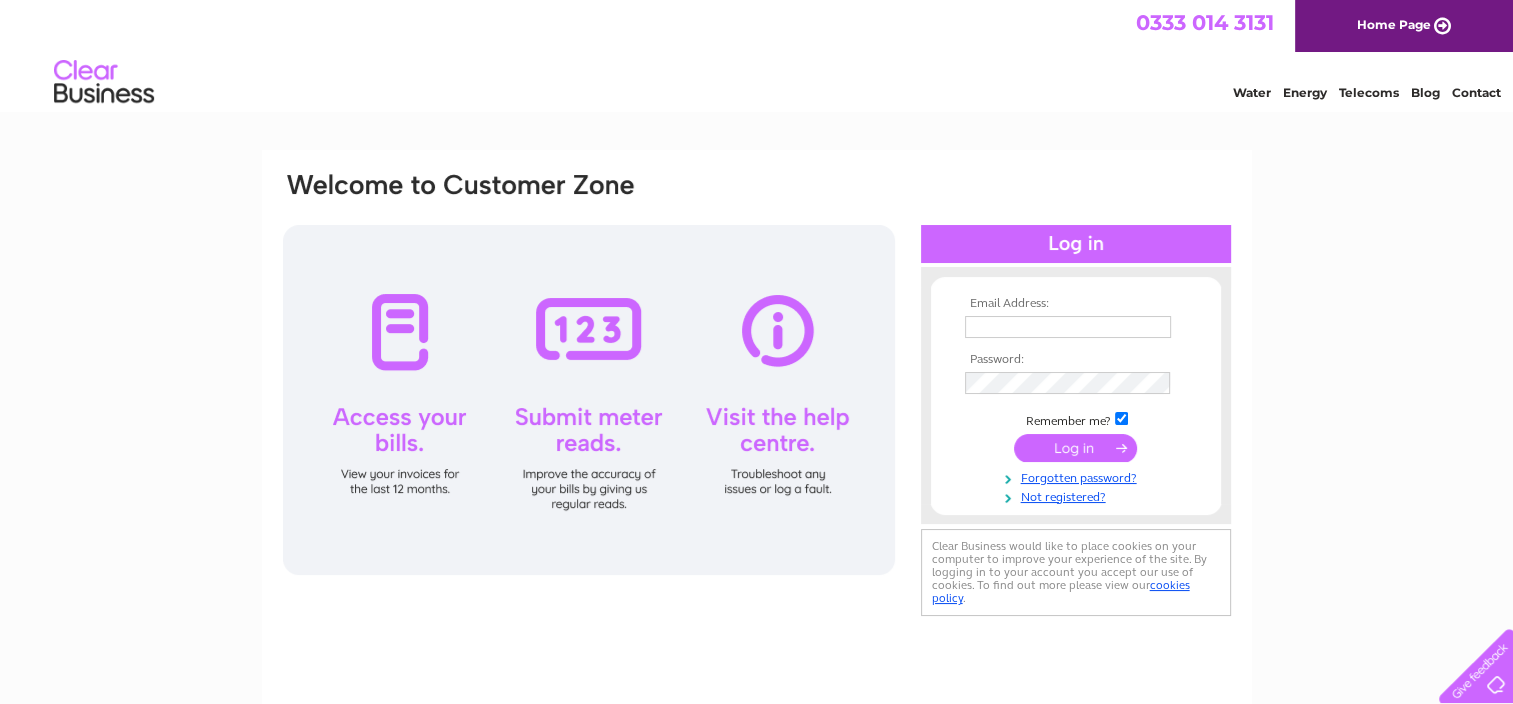 scroll, scrollTop: 0, scrollLeft: 0, axis: both 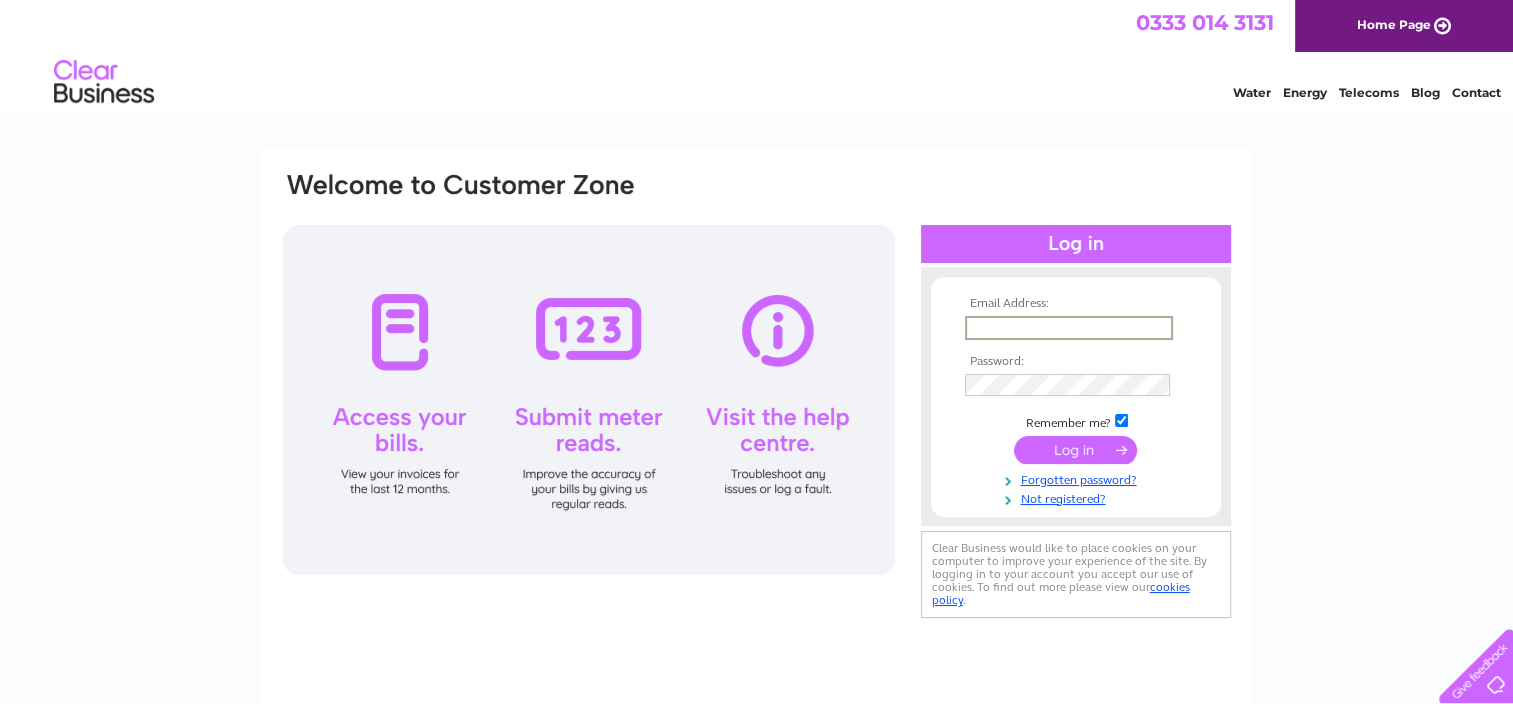 click at bounding box center (1069, 328) 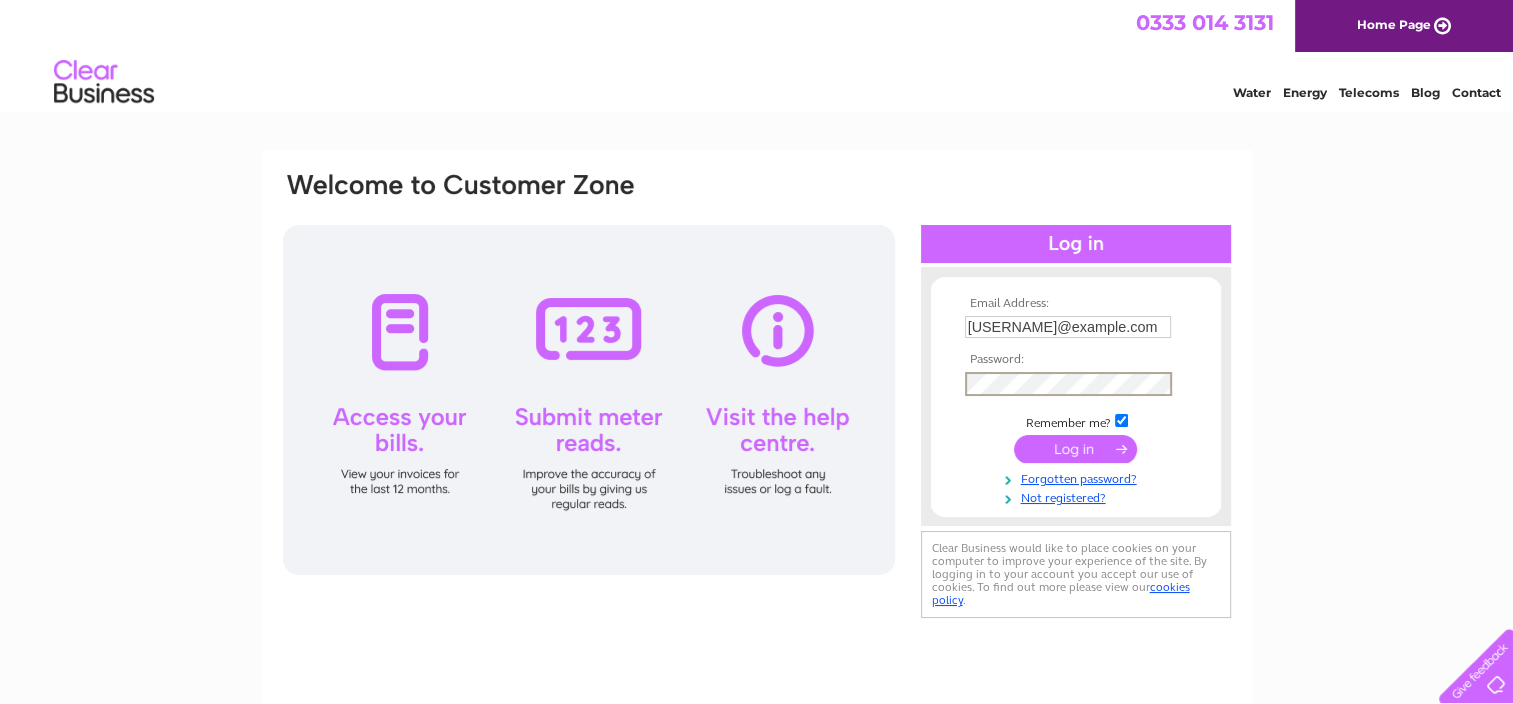 click at bounding box center (1075, 449) 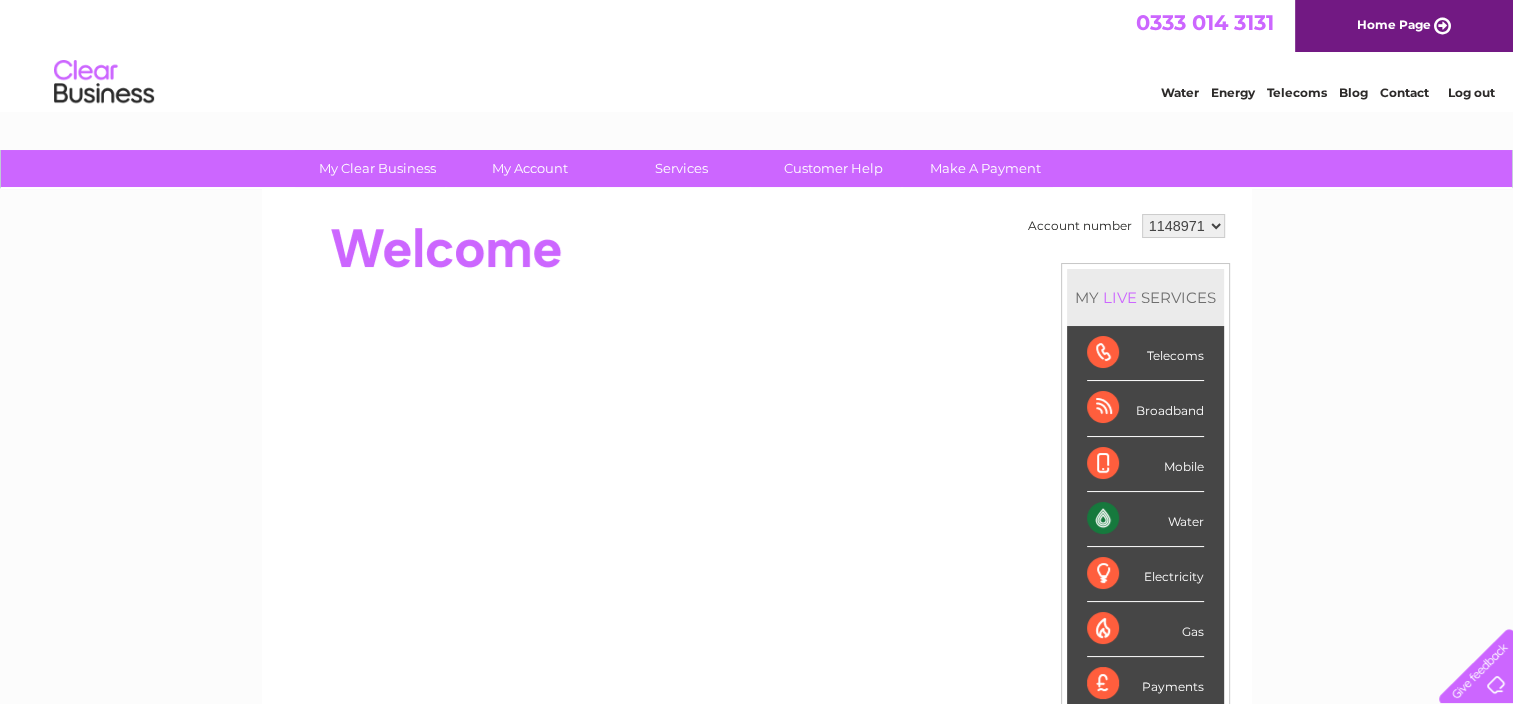scroll, scrollTop: 0, scrollLeft: 0, axis: both 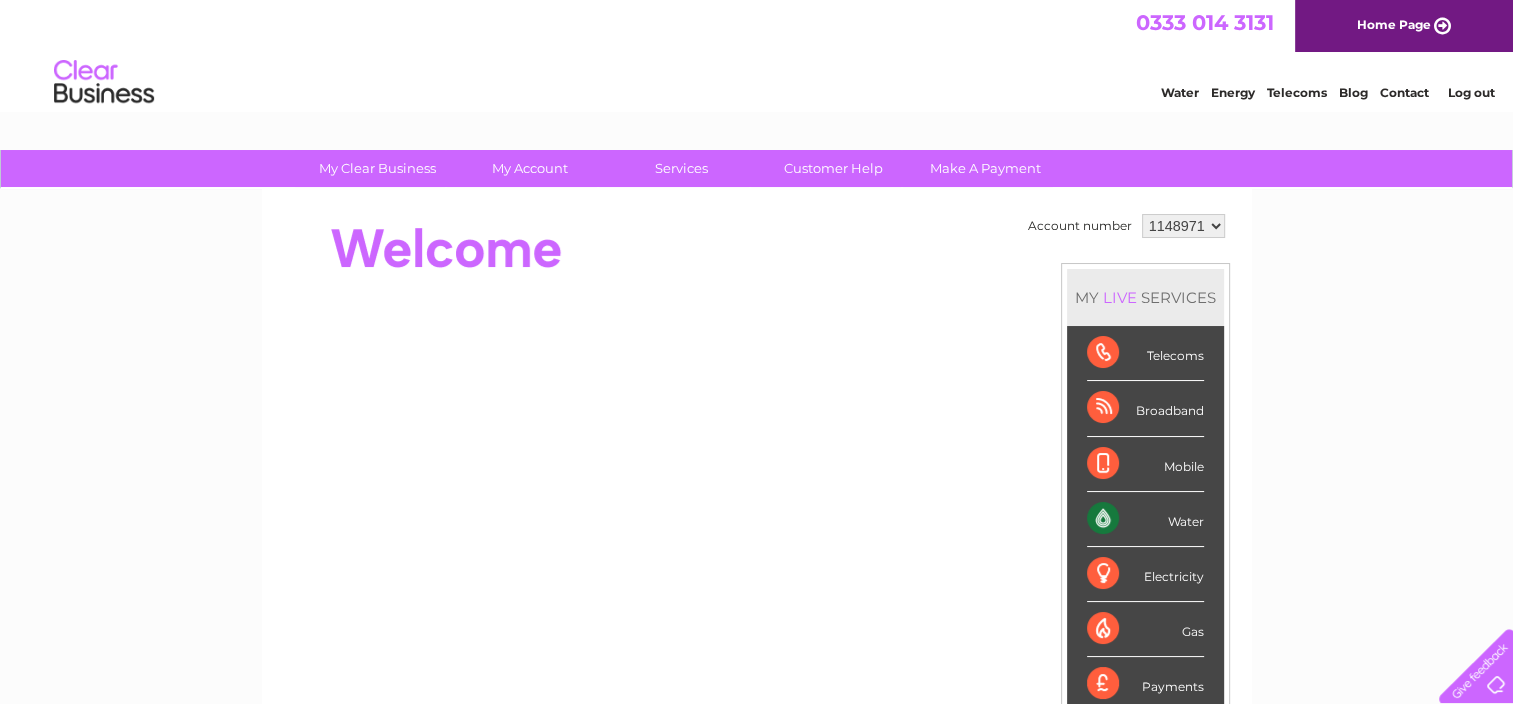 click on "Water" at bounding box center (1145, 519) 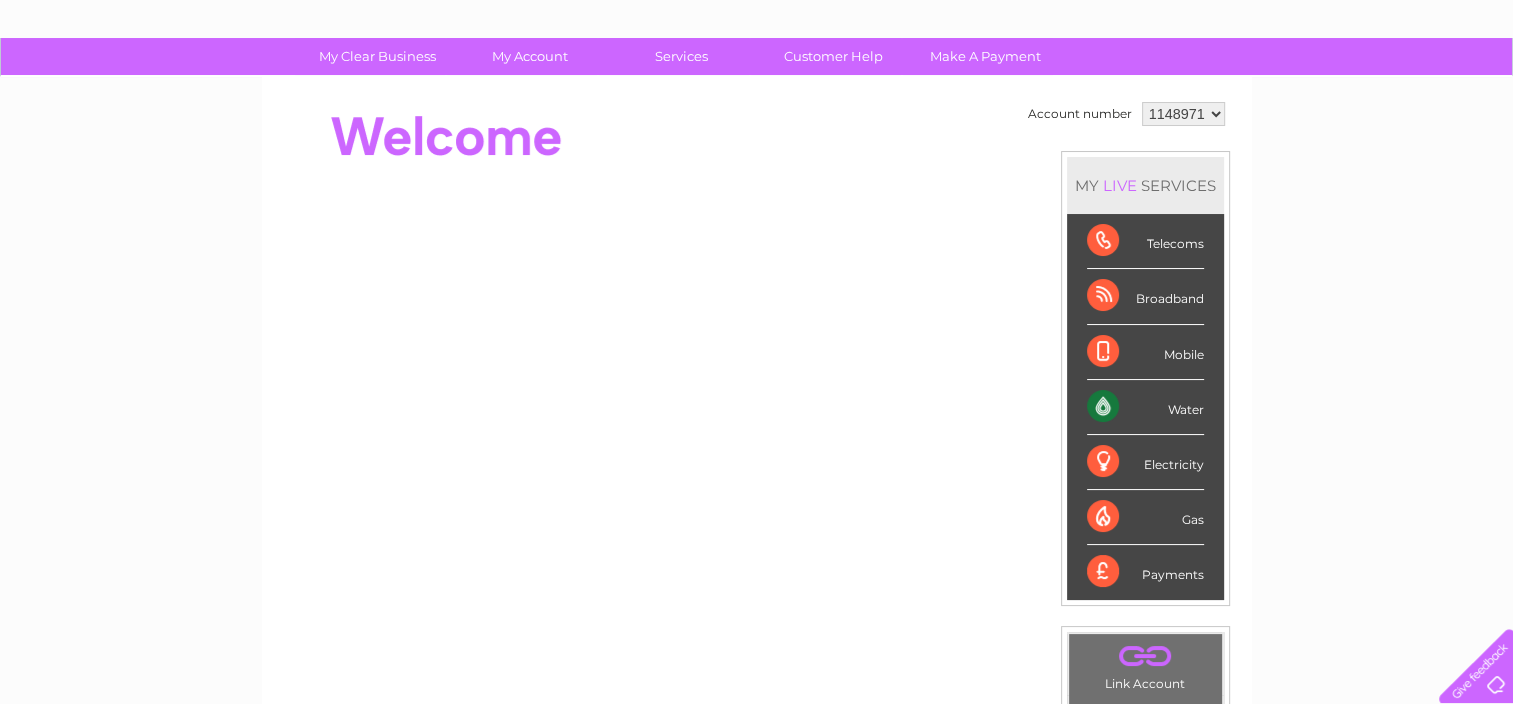 scroll, scrollTop: 0, scrollLeft: 0, axis: both 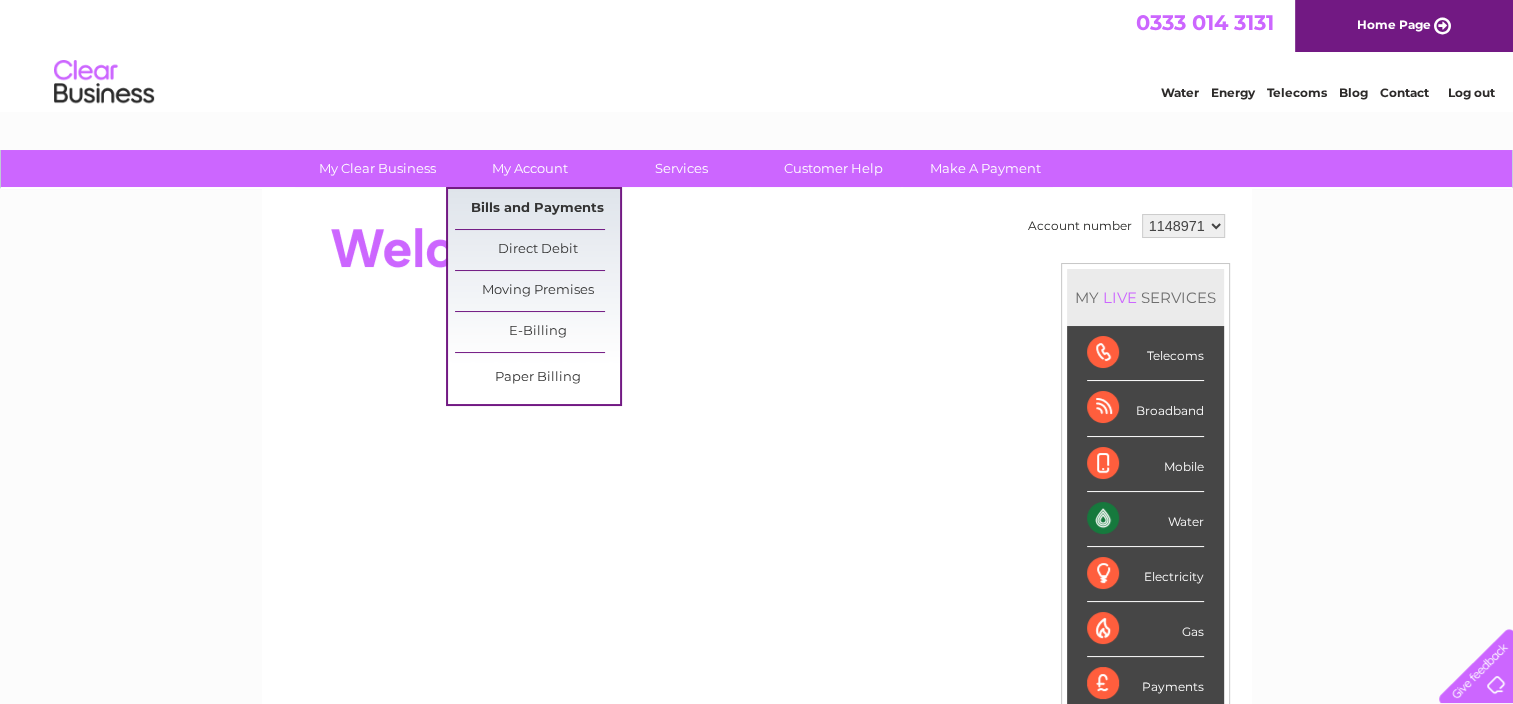 click on "Bills and Payments" at bounding box center [537, 209] 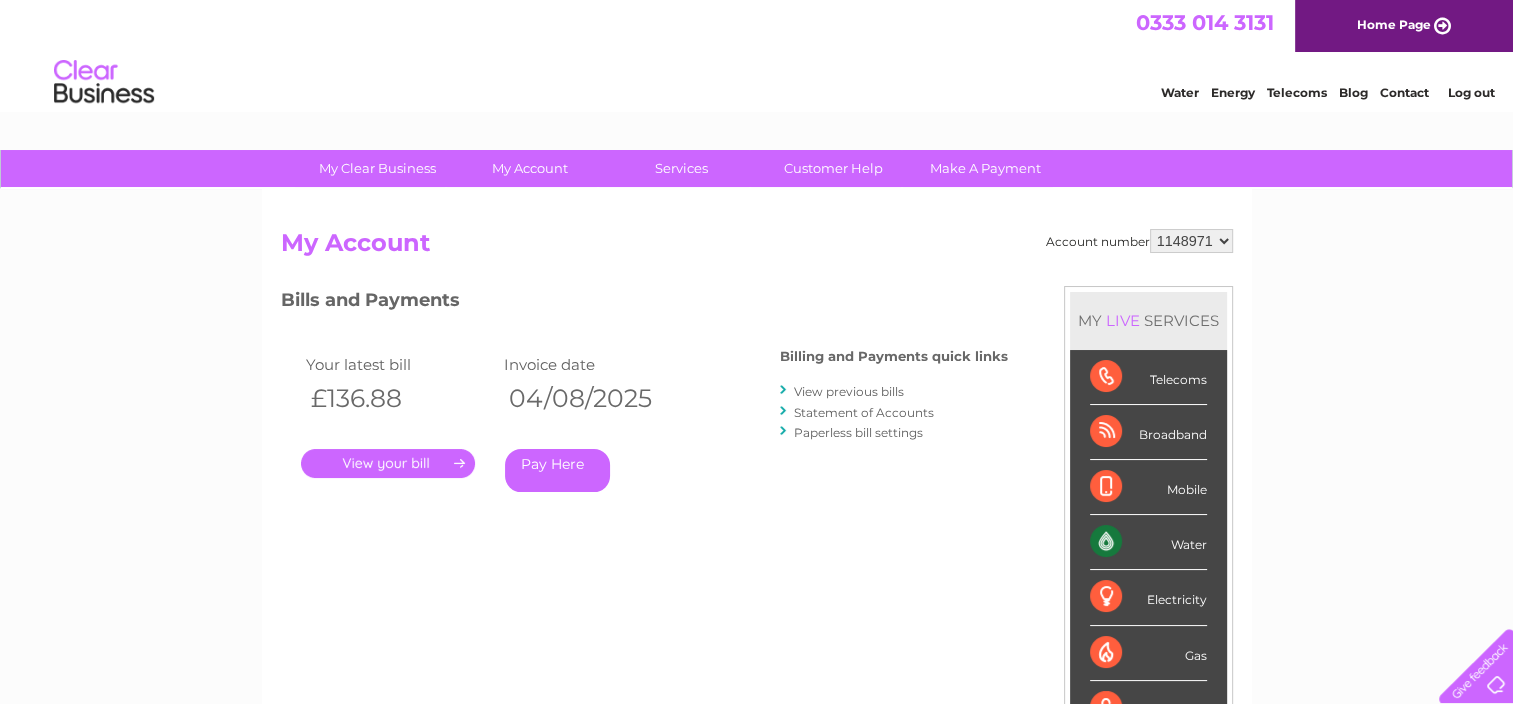 scroll, scrollTop: 0, scrollLeft: 0, axis: both 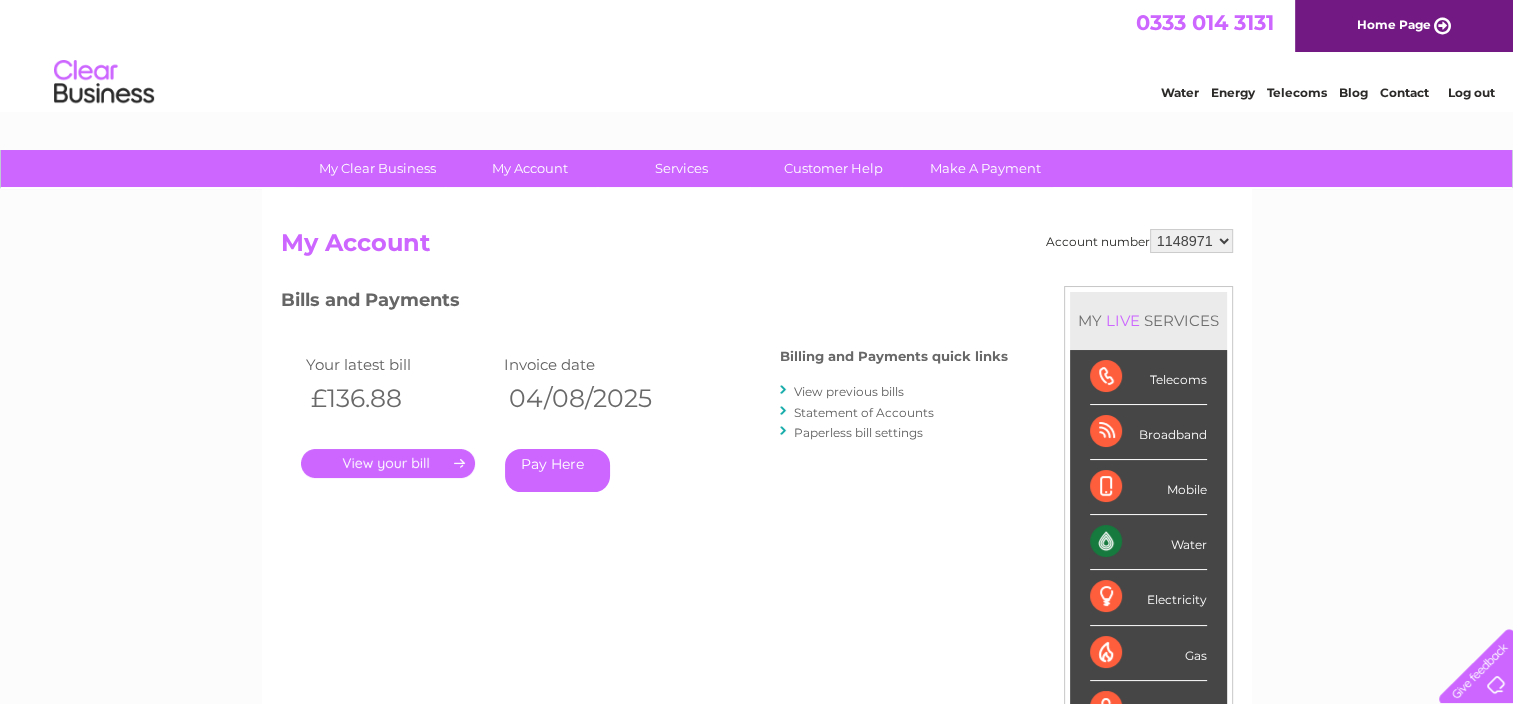 click on "." at bounding box center (388, 463) 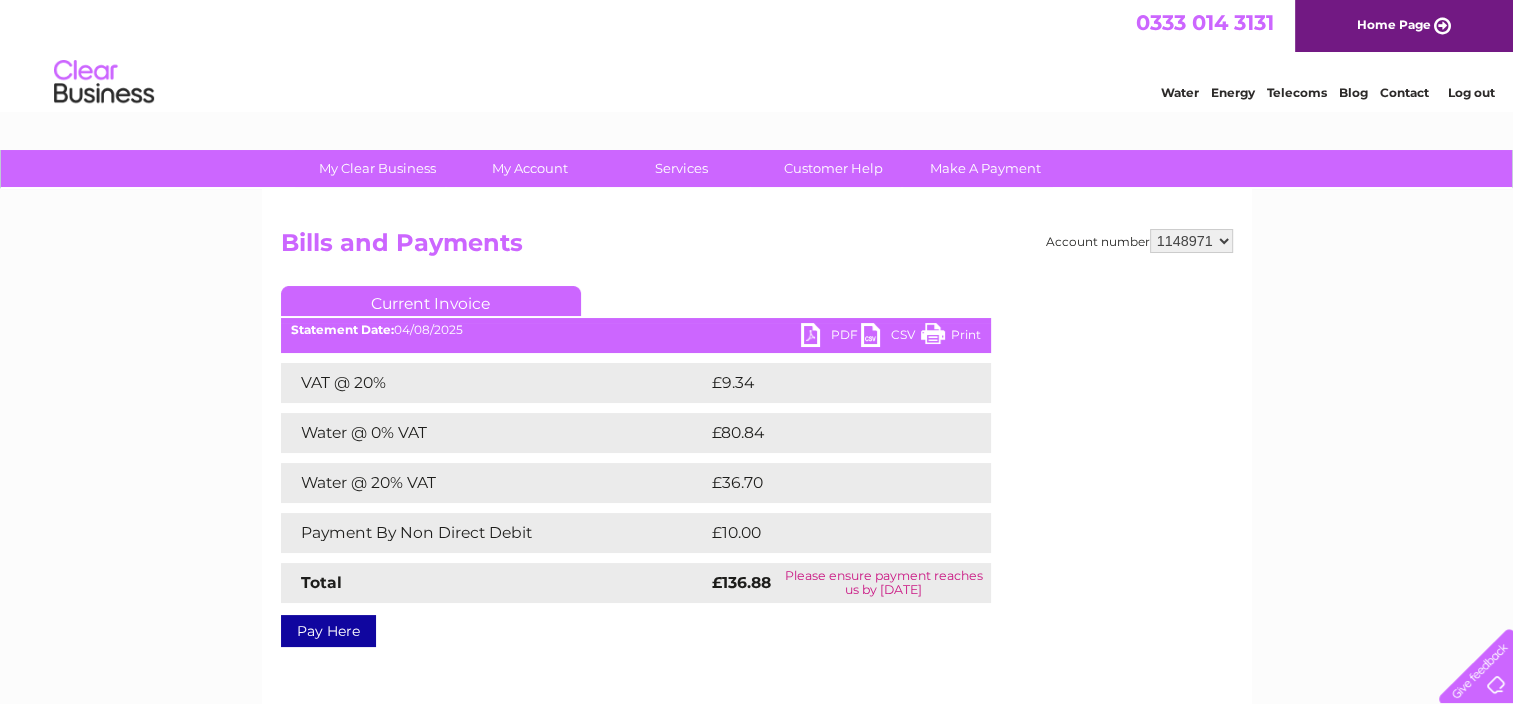 scroll, scrollTop: 0, scrollLeft: 0, axis: both 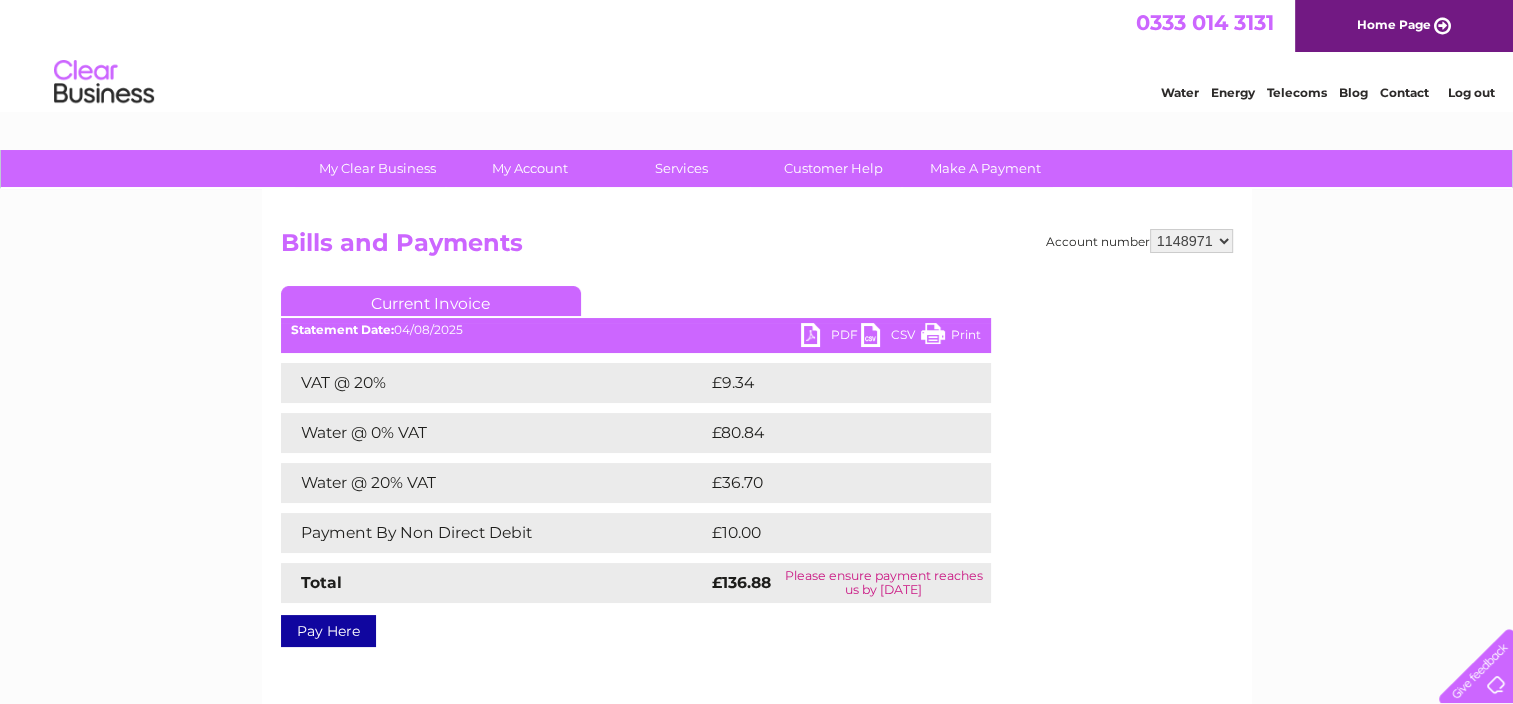 click on "PDF" at bounding box center (831, 337) 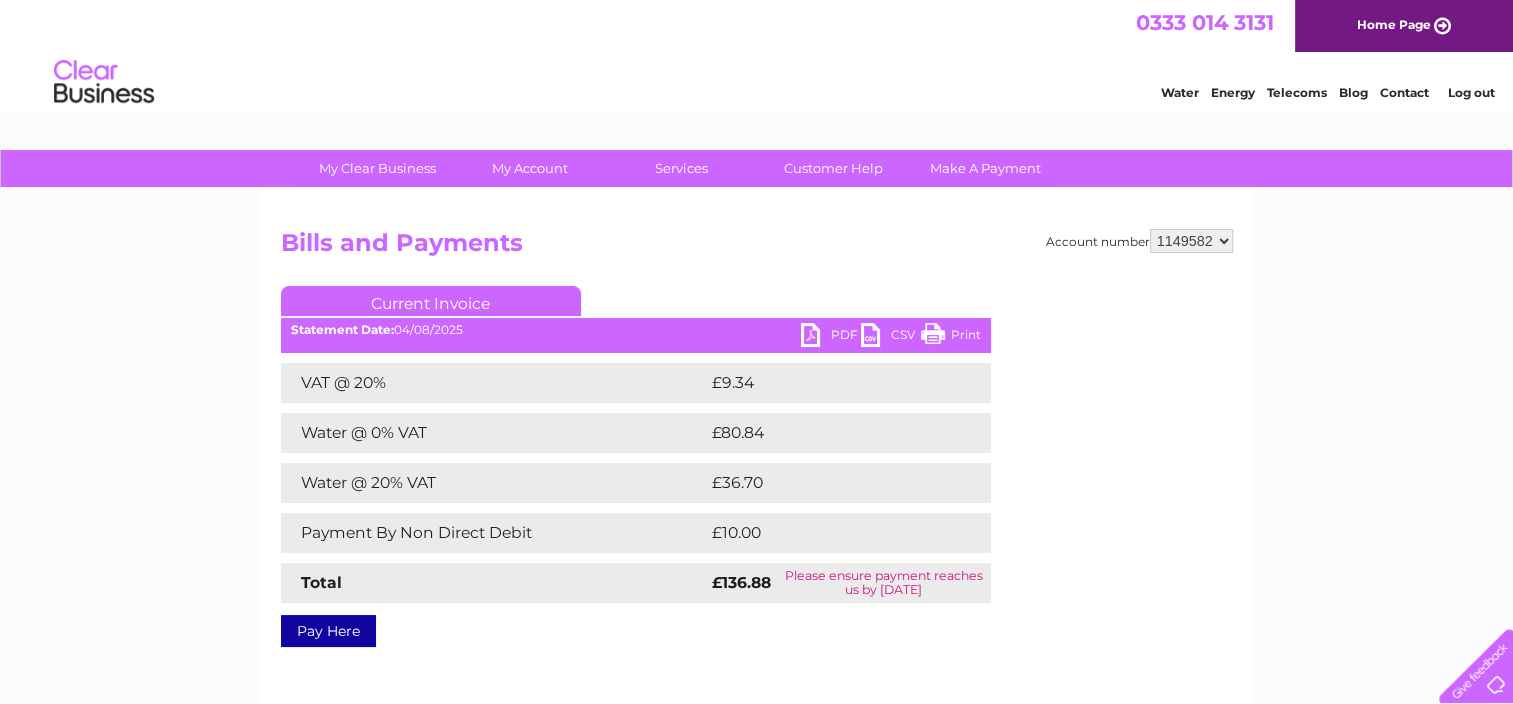 click on "1148971
1149582
1149704" at bounding box center [1191, 241] 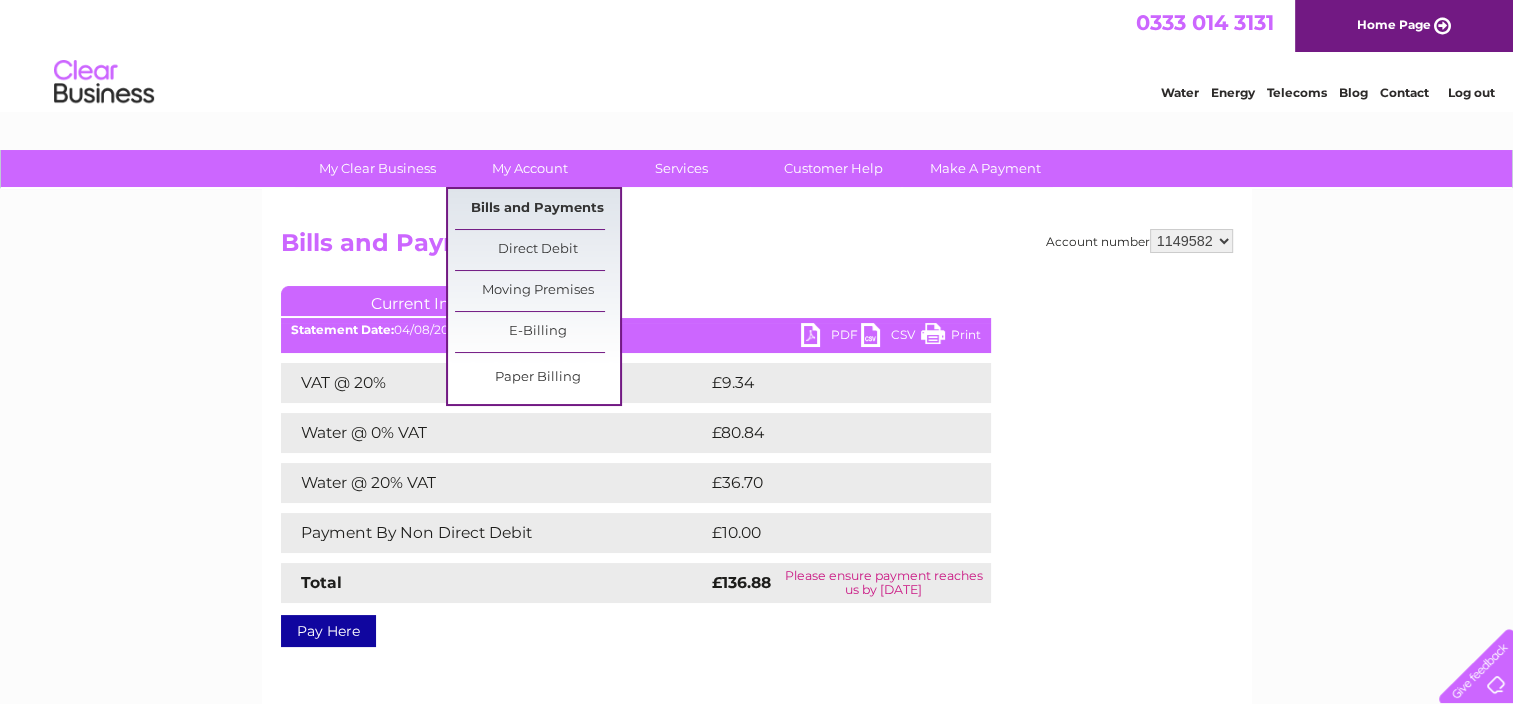 click on "Bills and Payments" at bounding box center [537, 209] 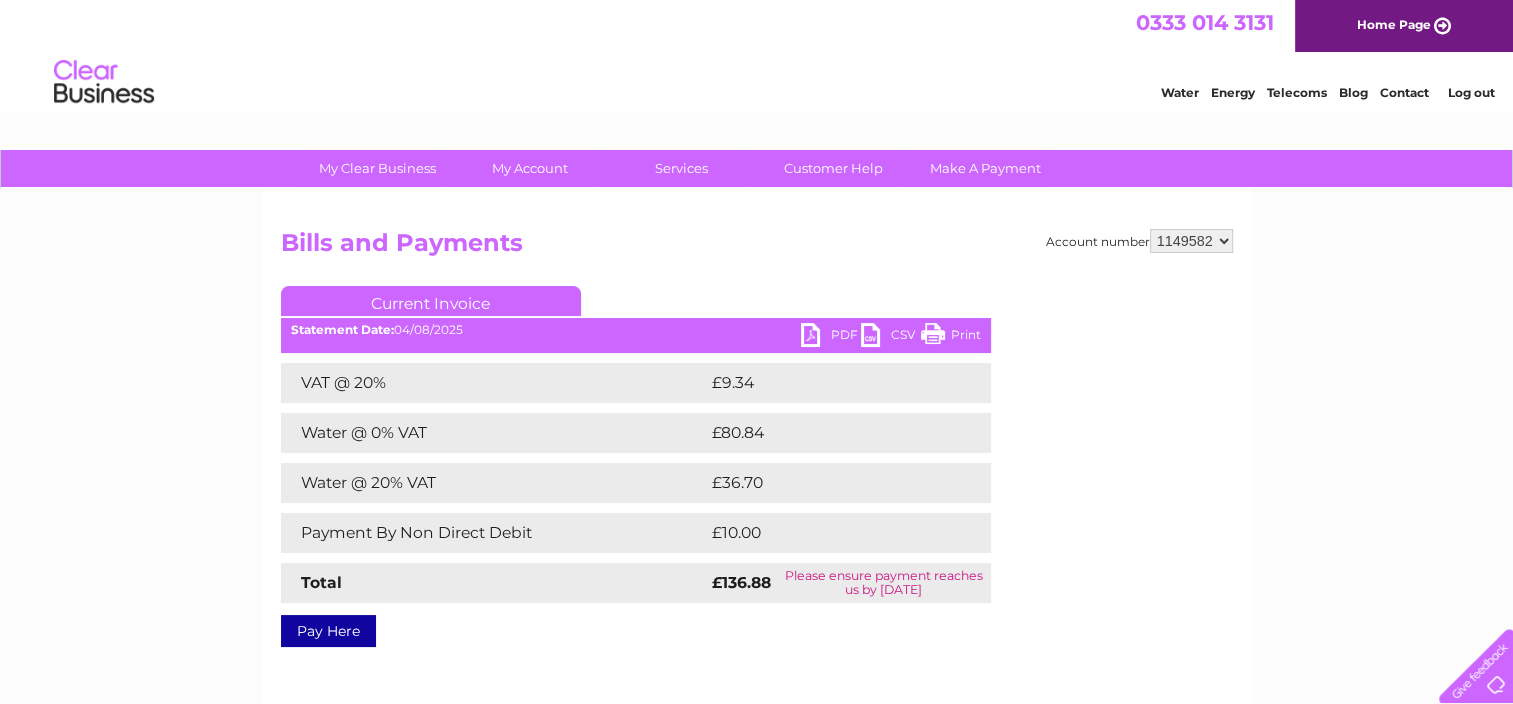 click on "Bills and Payments" at bounding box center [757, 248] 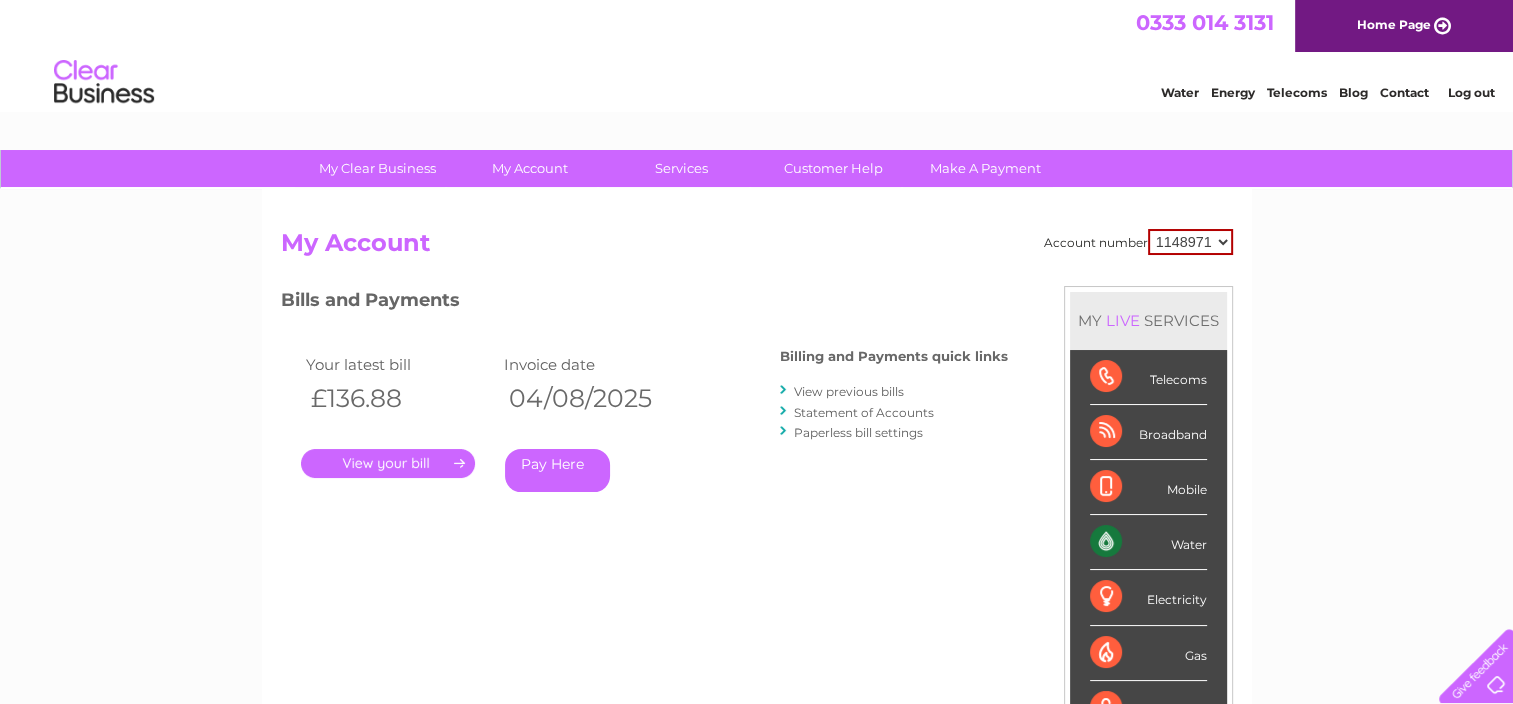 scroll, scrollTop: 0, scrollLeft: 0, axis: both 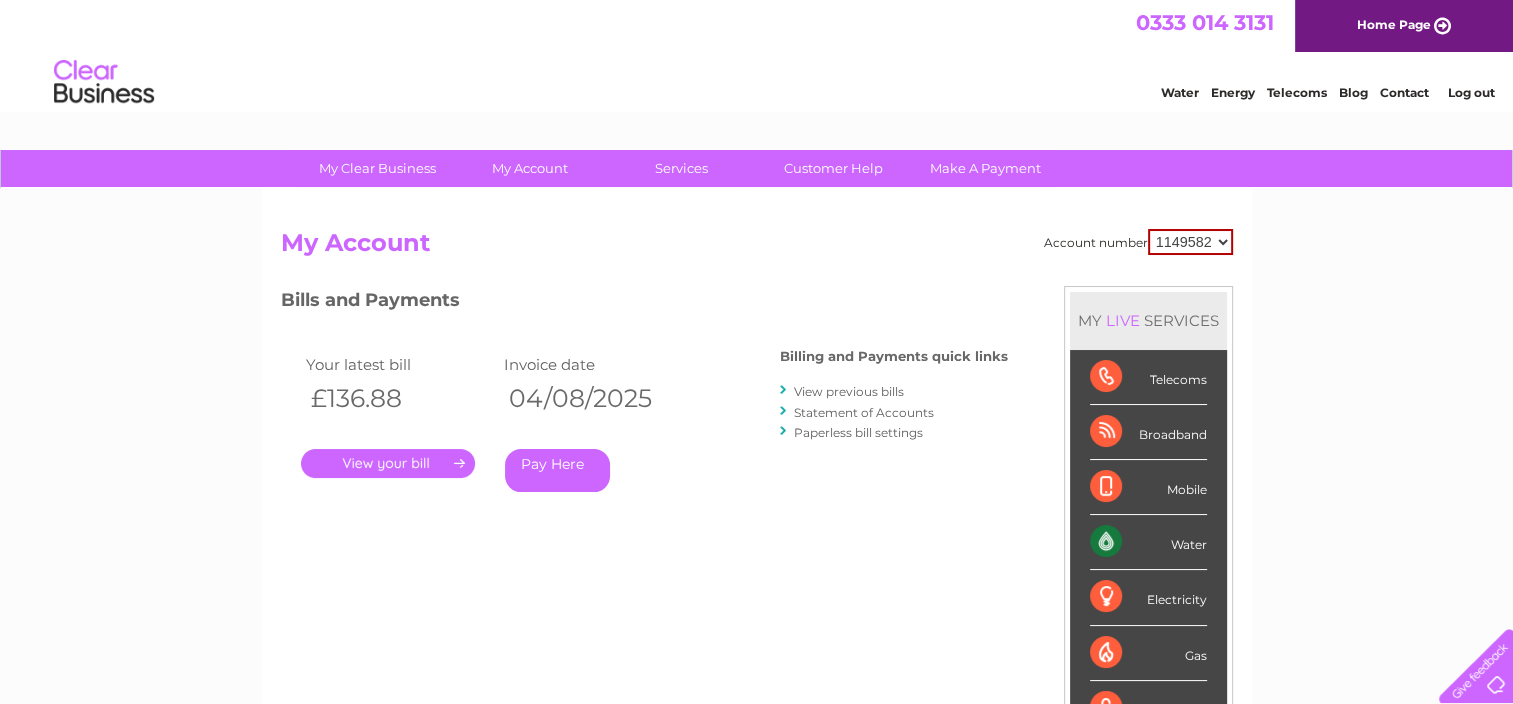 click on "1148971
1149582
1149704" at bounding box center [1190, 242] 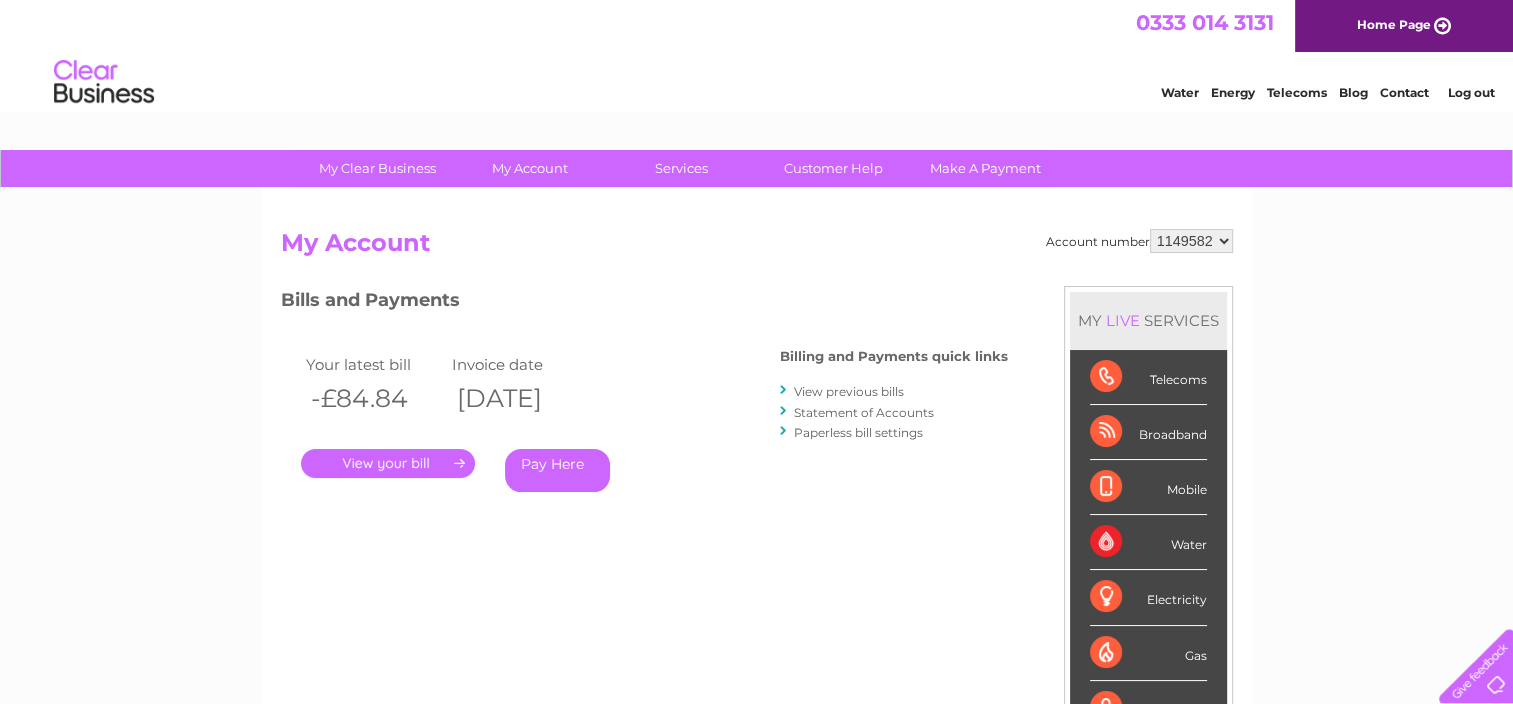 scroll, scrollTop: 0, scrollLeft: 0, axis: both 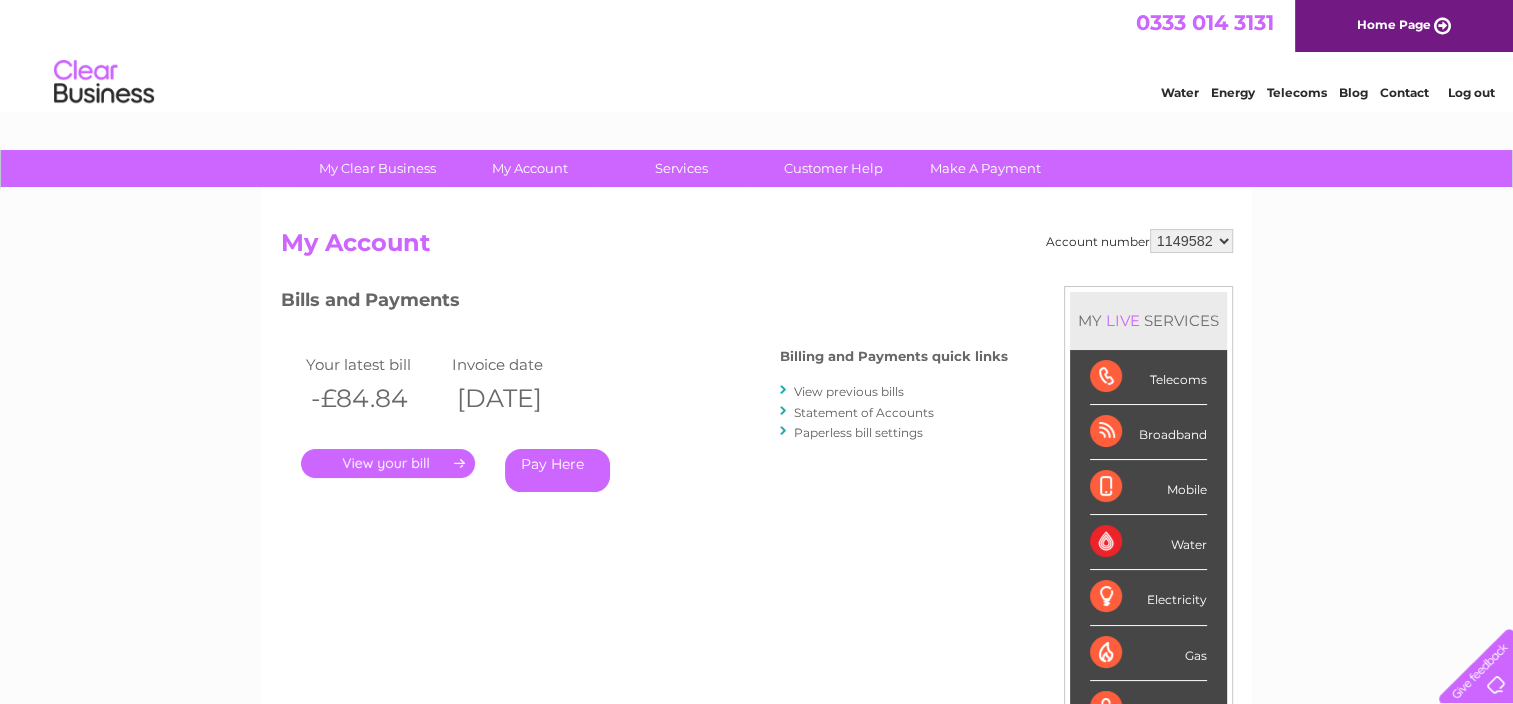 click on "1148971
1149582
1149704" at bounding box center [1191, 241] 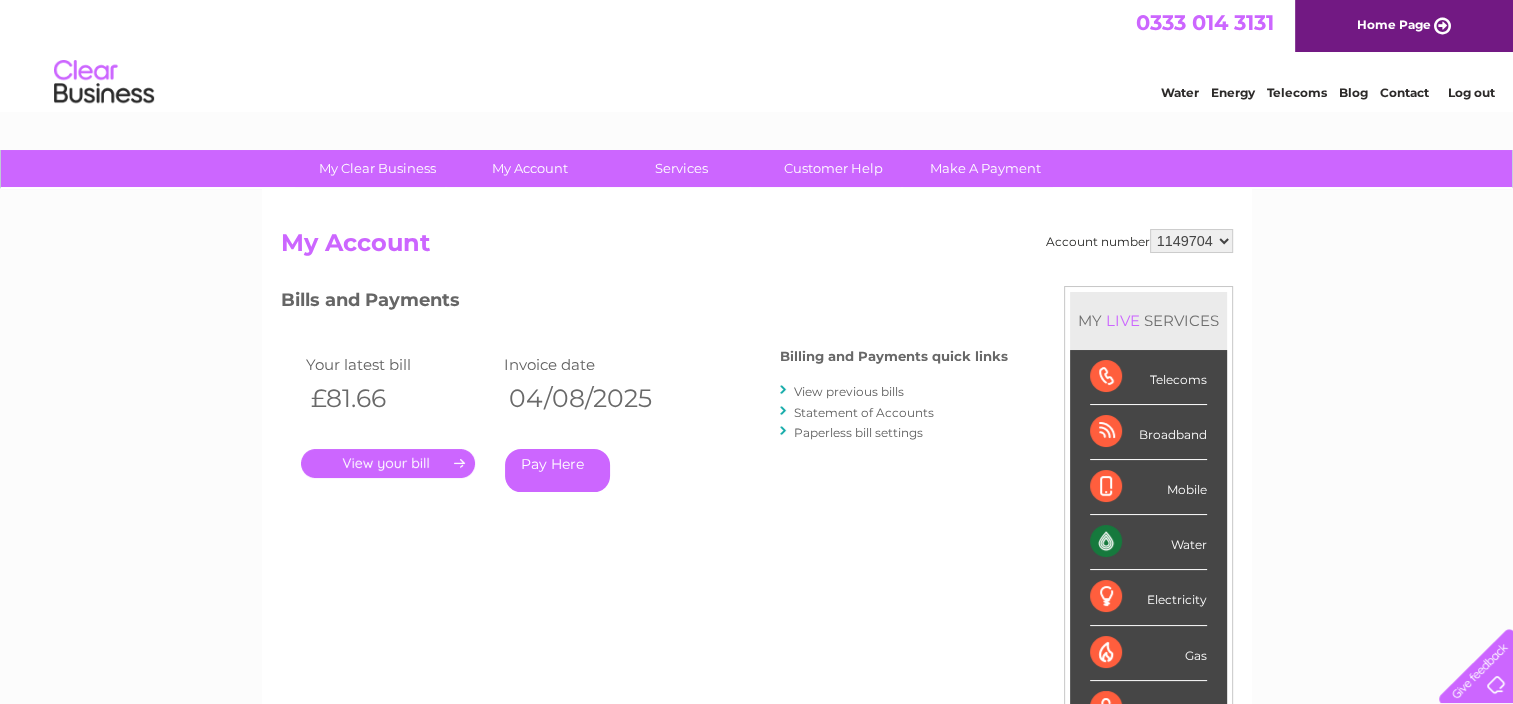scroll, scrollTop: 0, scrollLeft: 0, axis: both 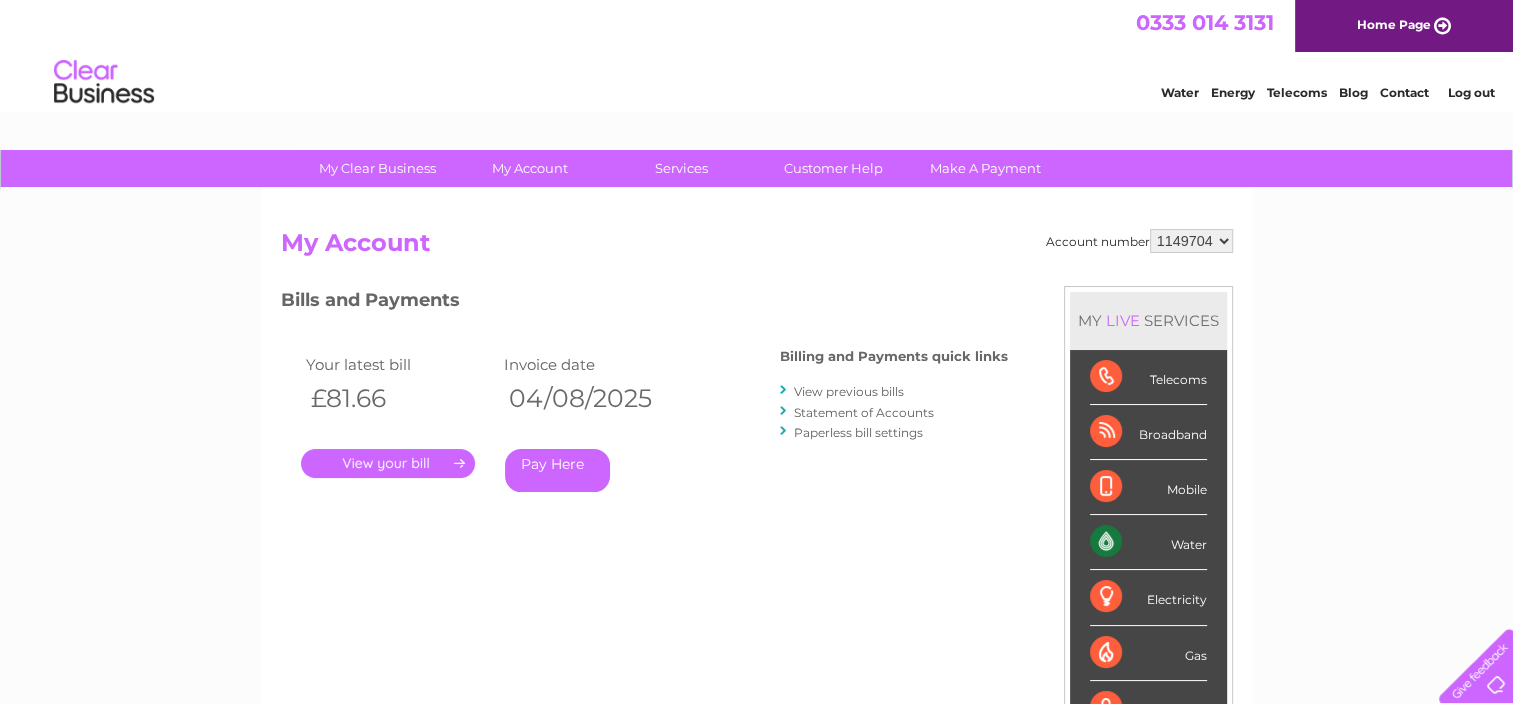 click on "." at bounding box center (388, 463) 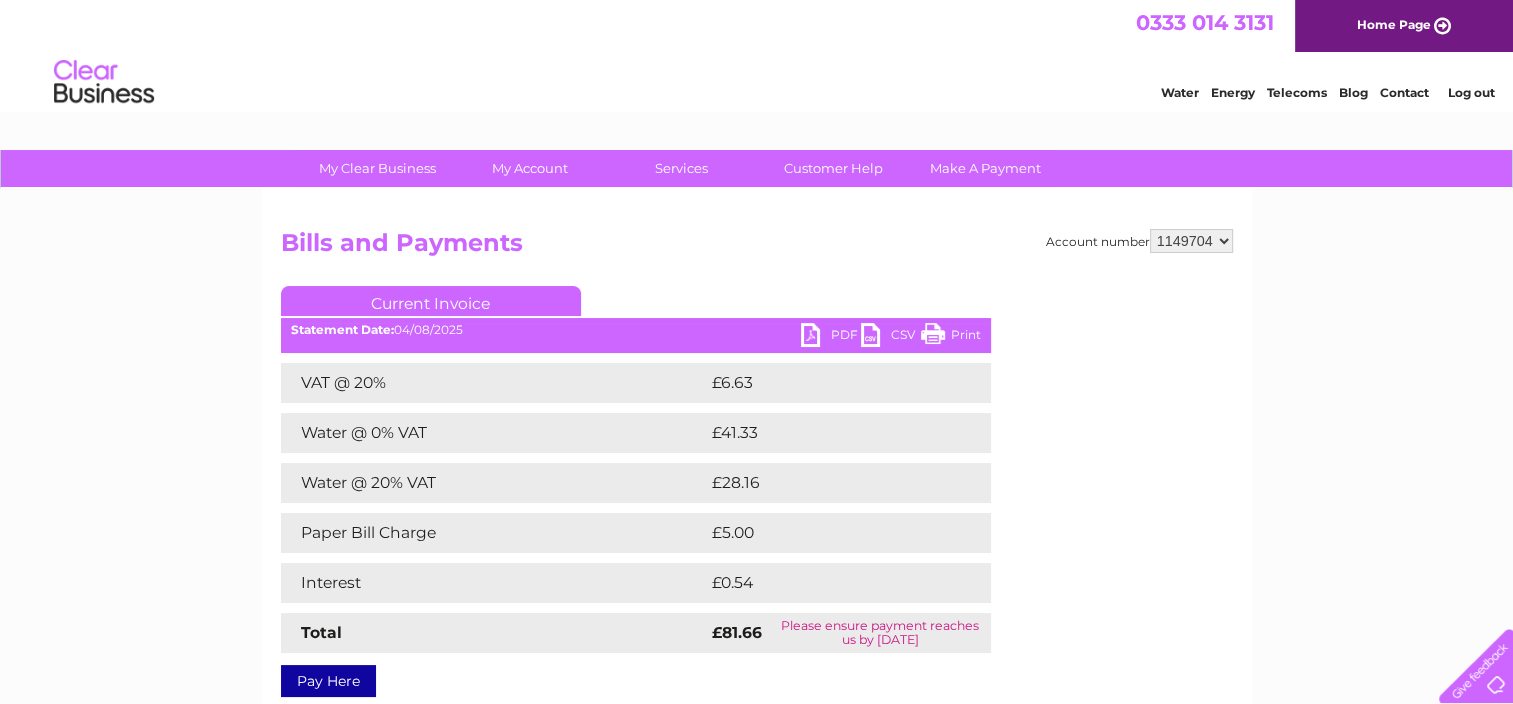 scroll, scrollTop: 0, scrollLeft: 0, axis: both 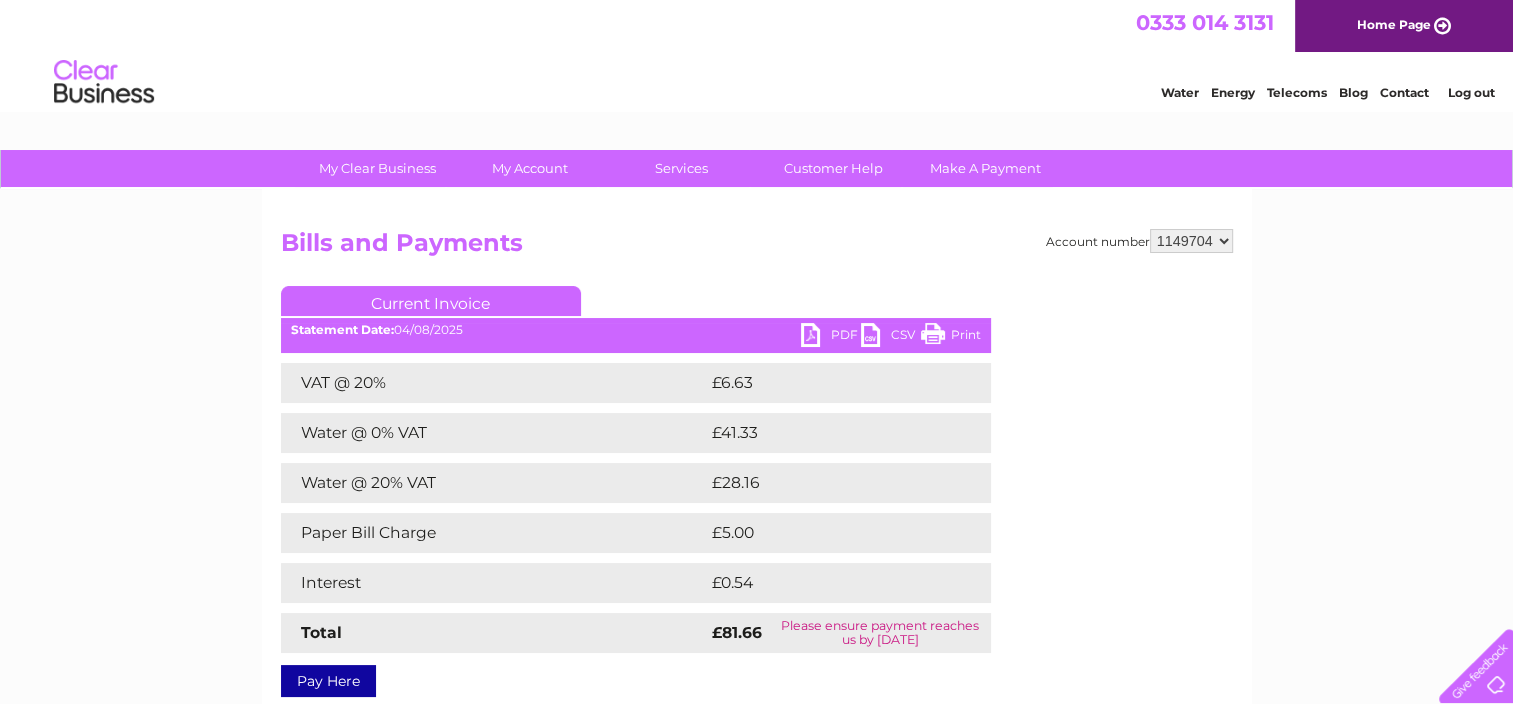 click on "PDF" at bounding box center [831, 337] 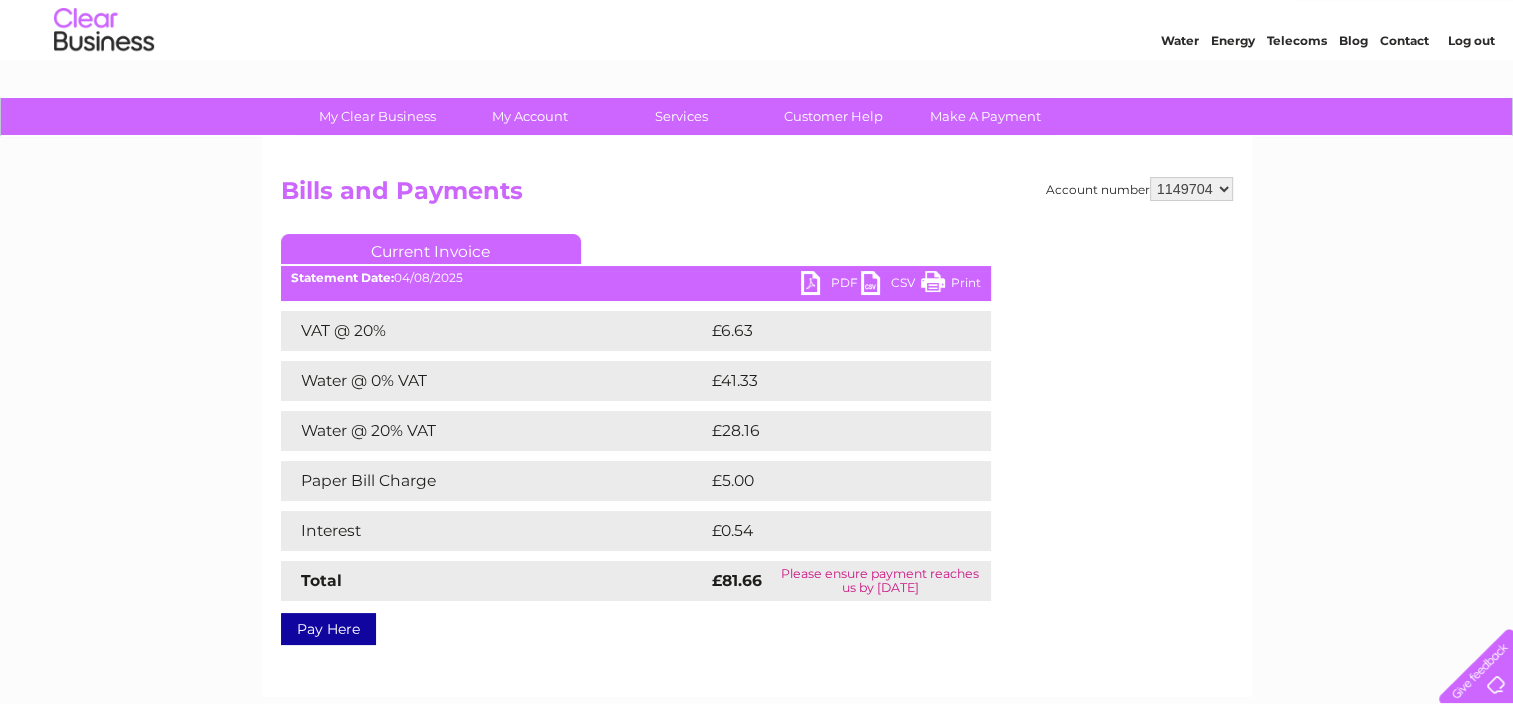 scroll, scrollTop: 100, scrollLeft: 0, axis: vertical 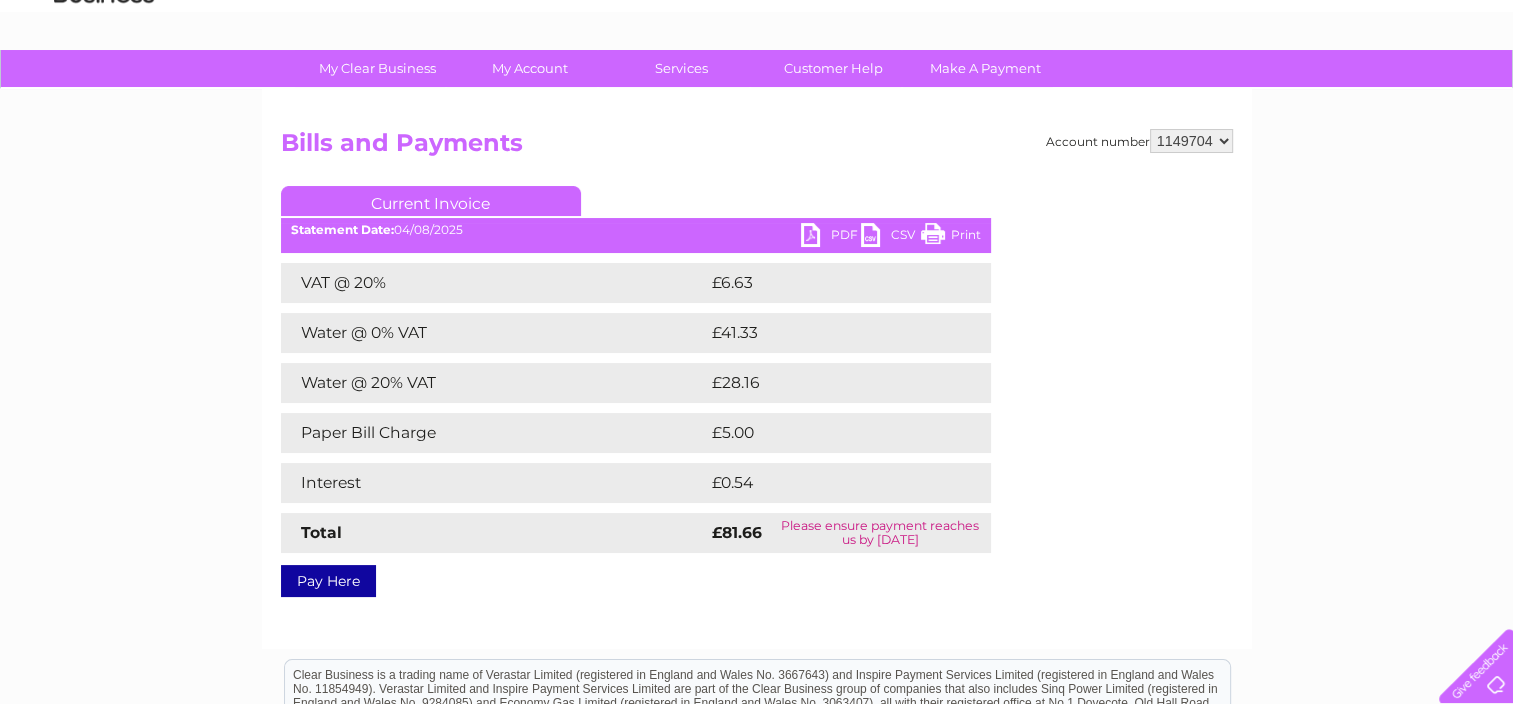click on "1148971
1149582
1149704" at bounding box center [1191, 141] 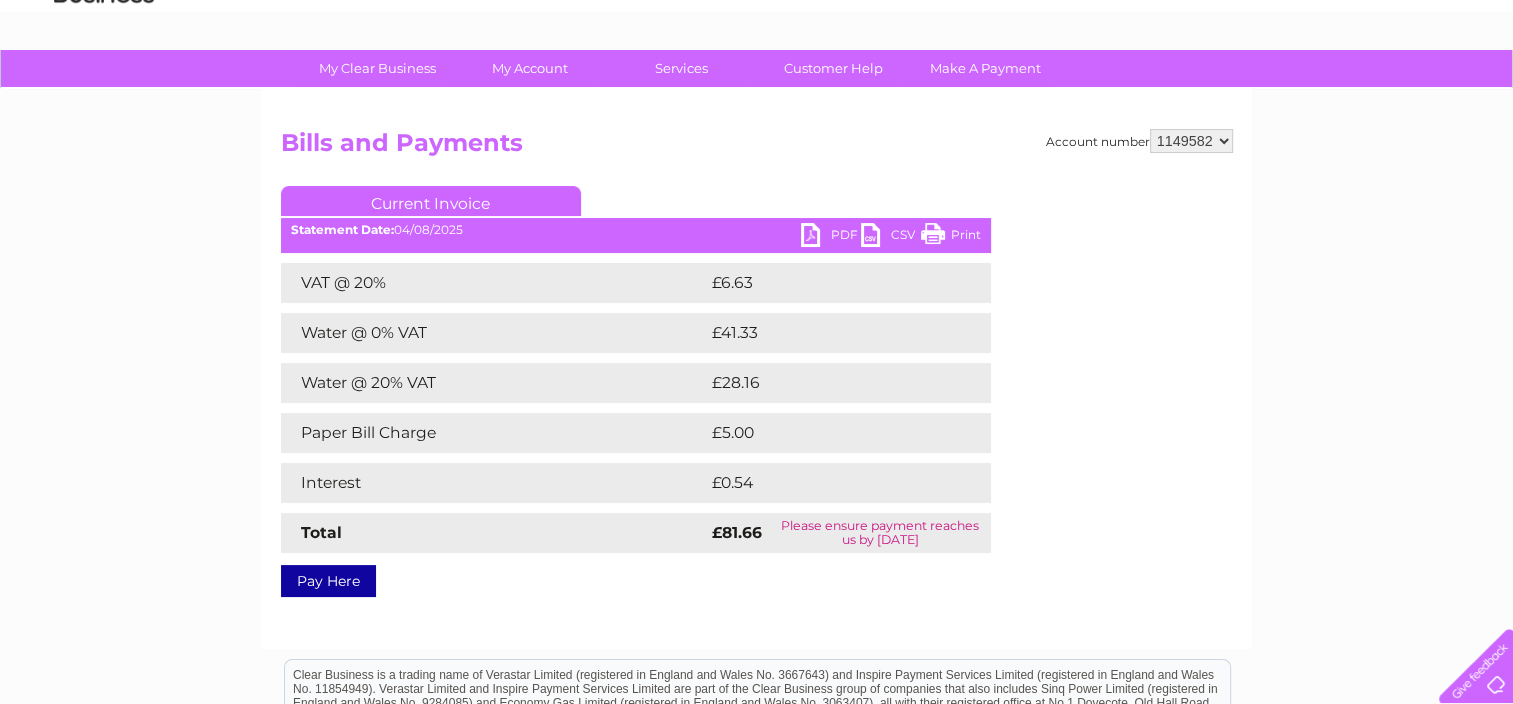 click on "1148971
1149582
1149704" at bounding box center (1191, 141) 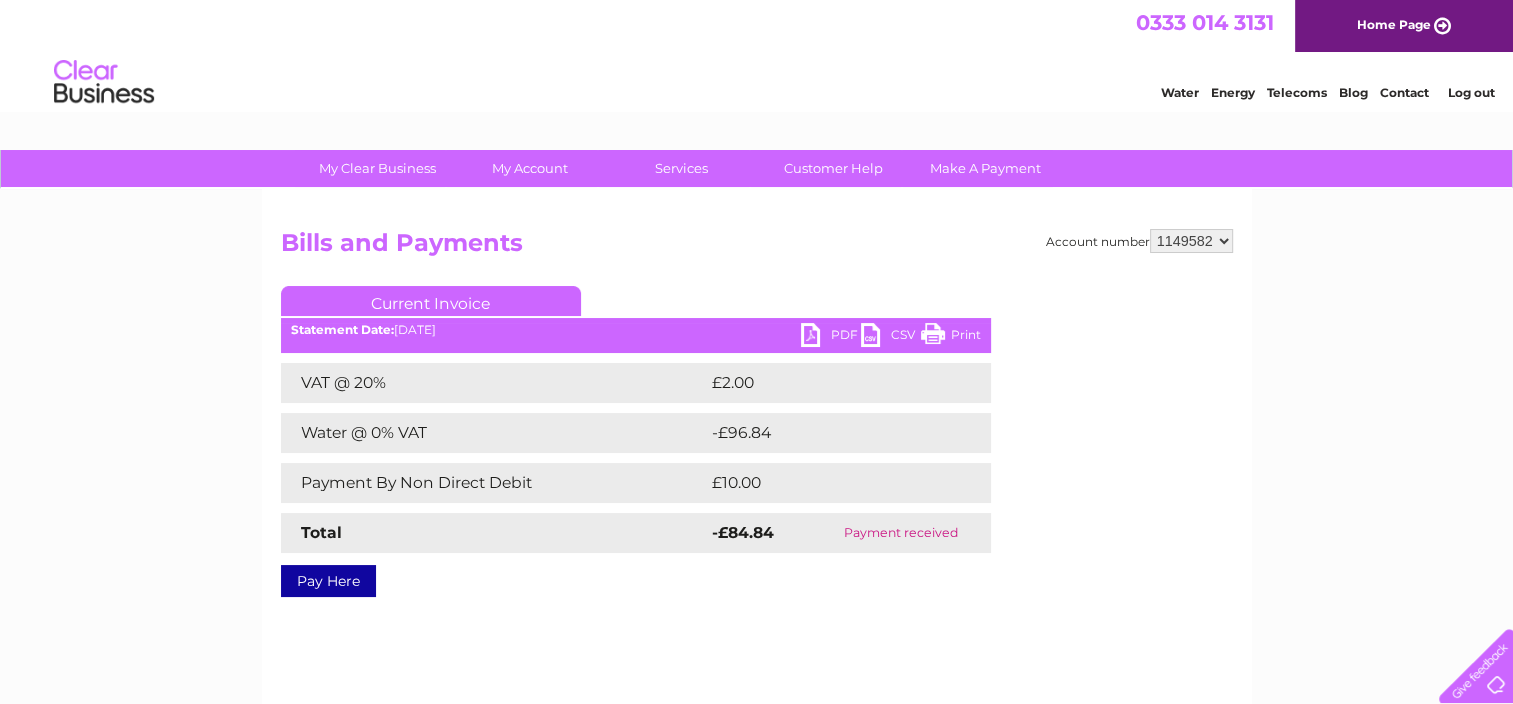 scroll, scrollTop: 0, scrollLeft: 0, axis: both 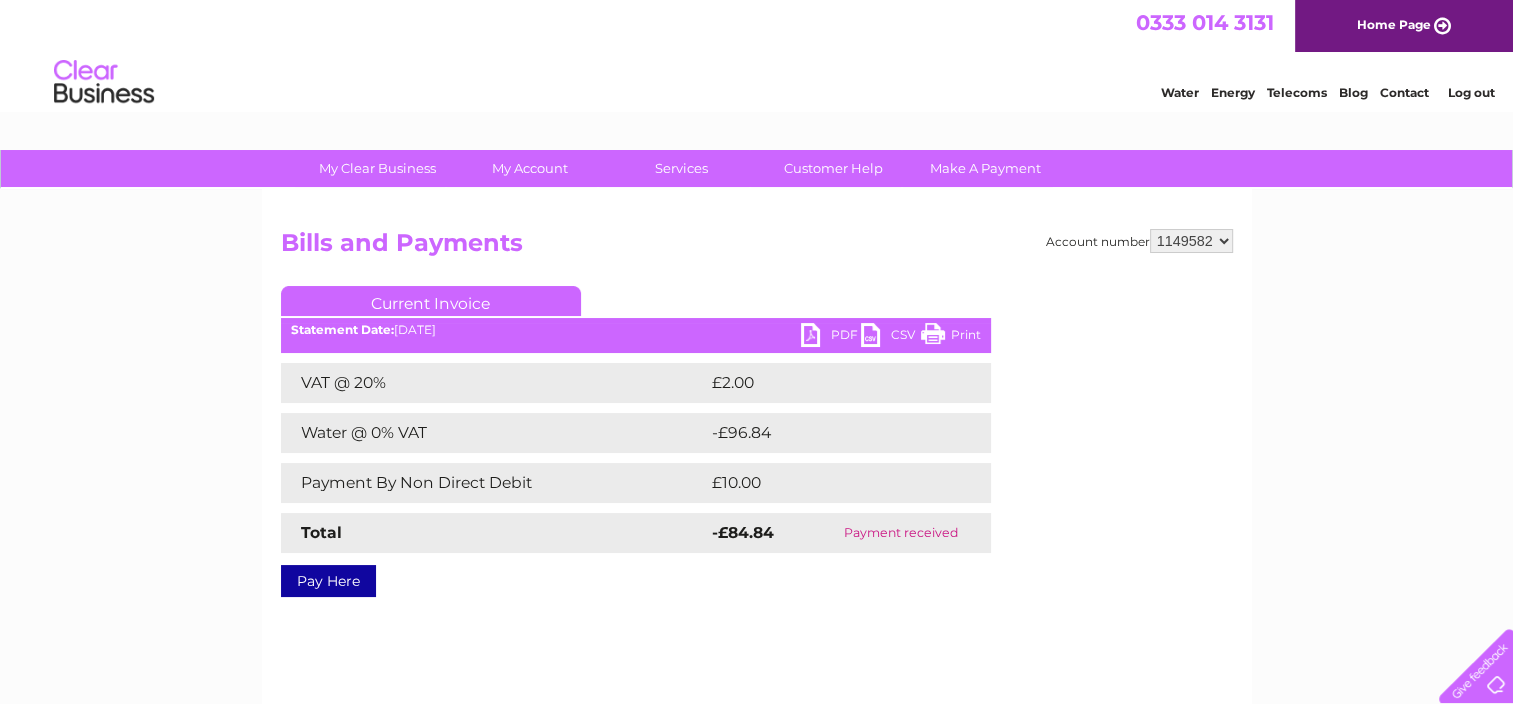 click on "1148971
1149582
1149704" at bounding box center [1191, 241] 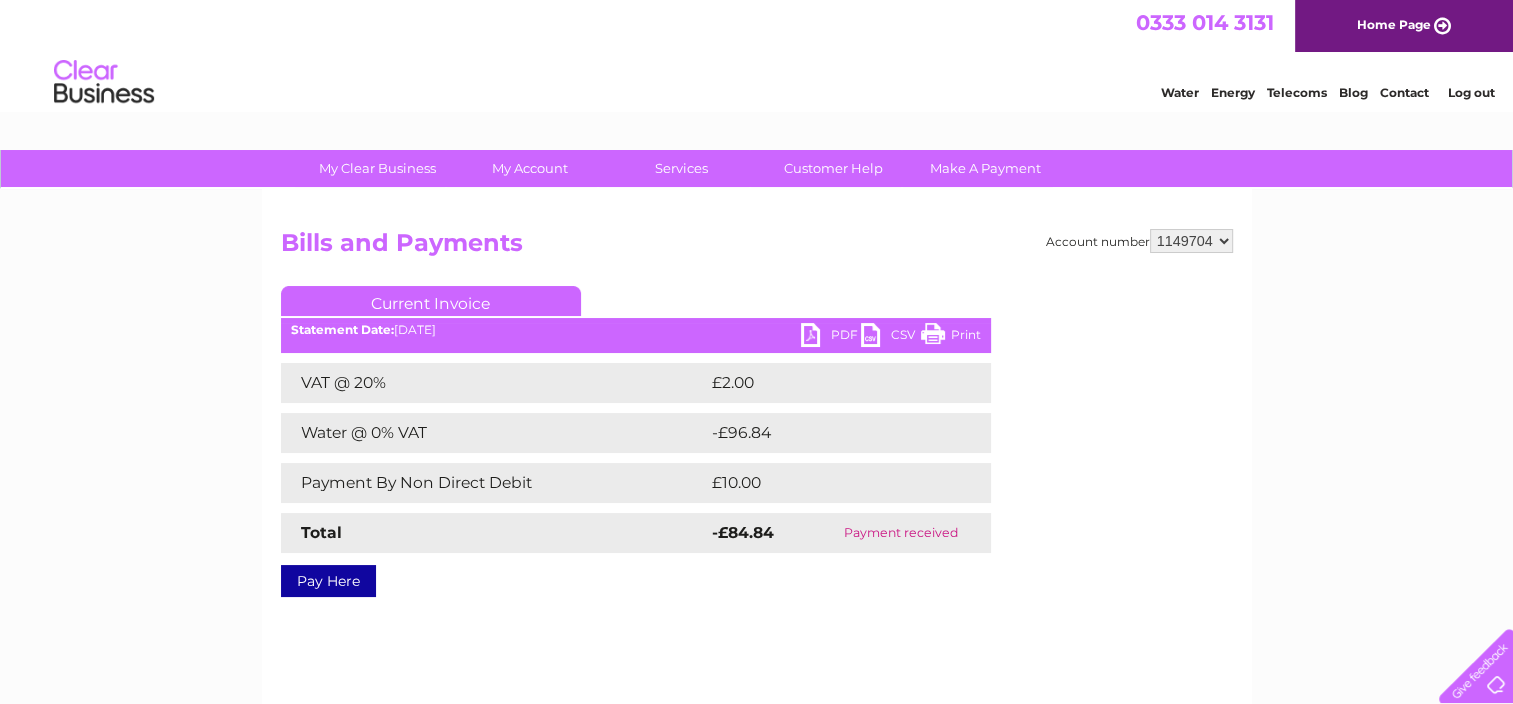 click on "1148971
1149582
1149704" at bounding box center [1191, 241] 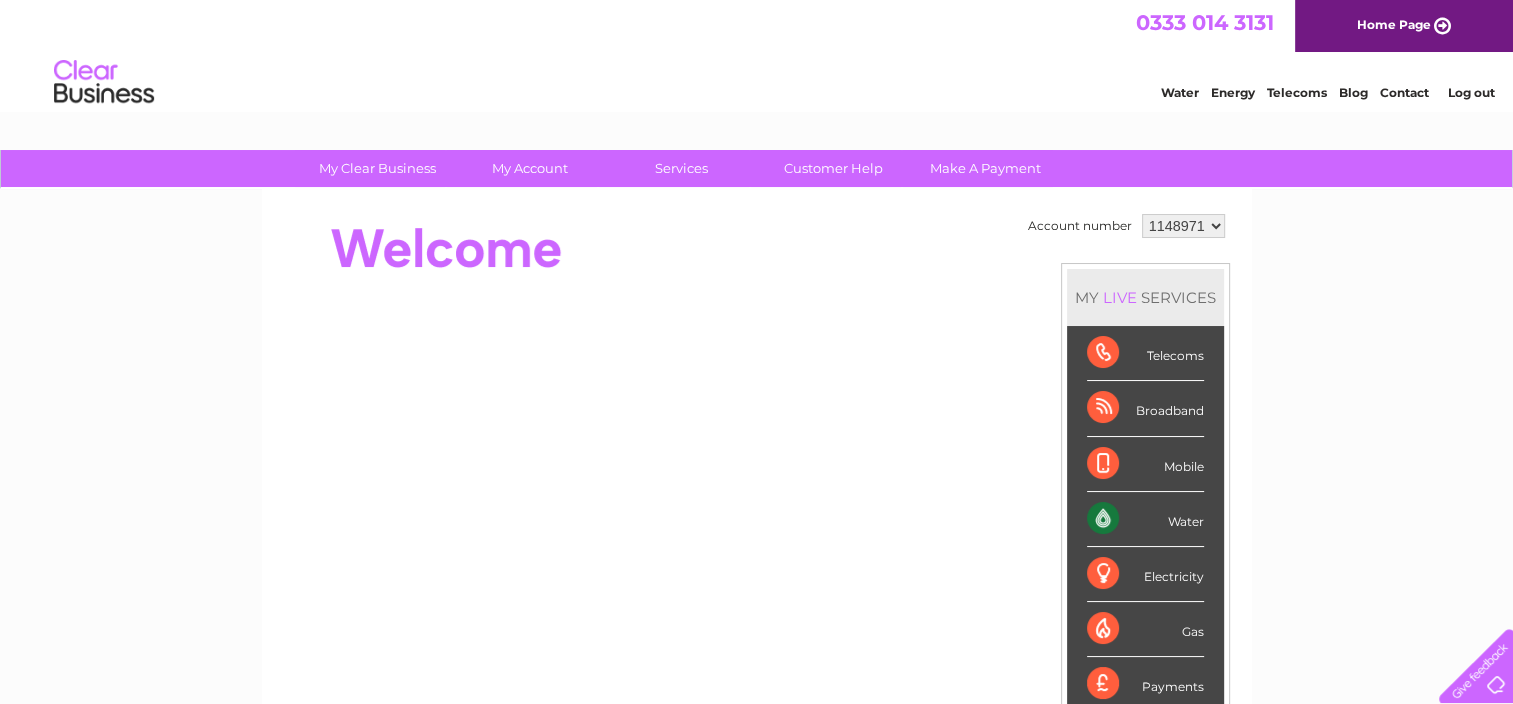 scroll, scrollTop: 0, scrollLeft: 0, axis: both 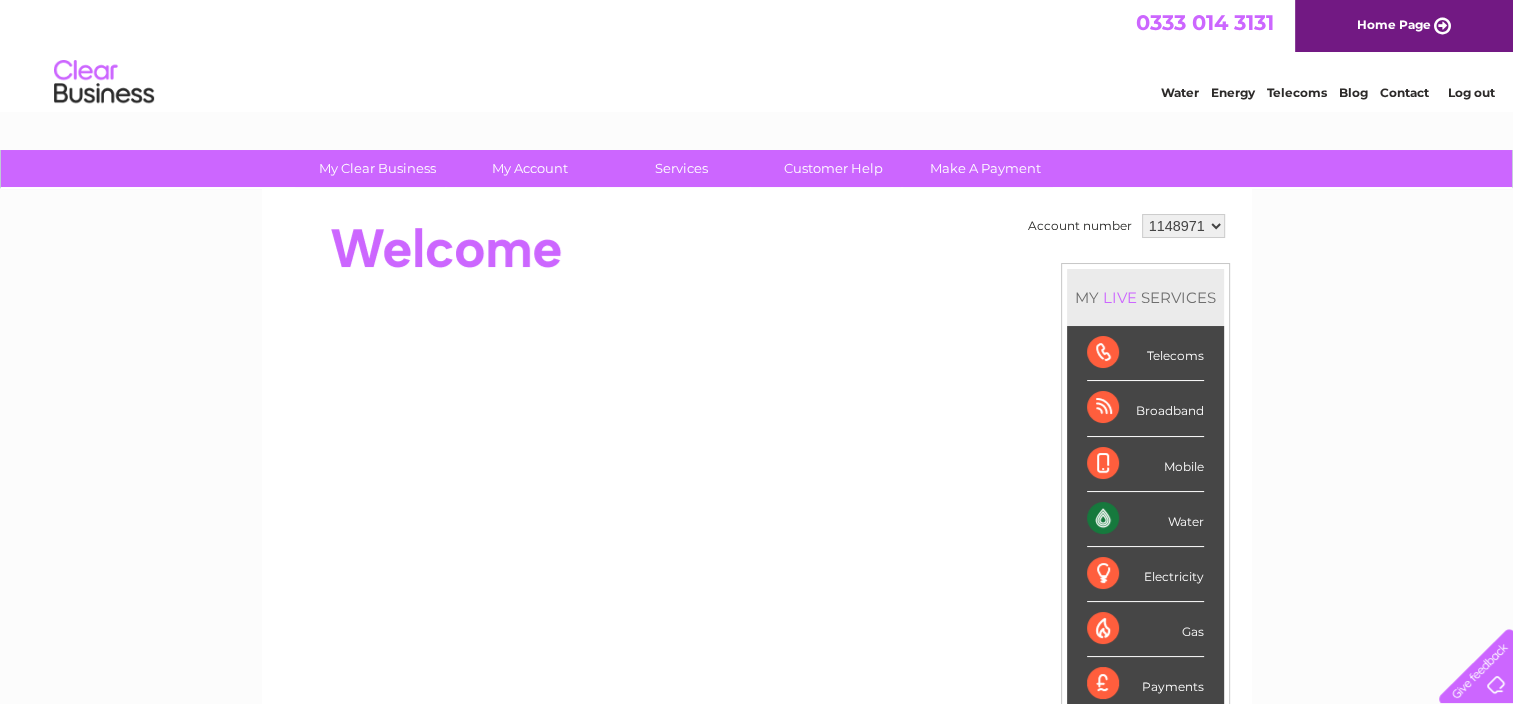 click on "1148971
1149582
1149704" at bounding box center [1183, 226] 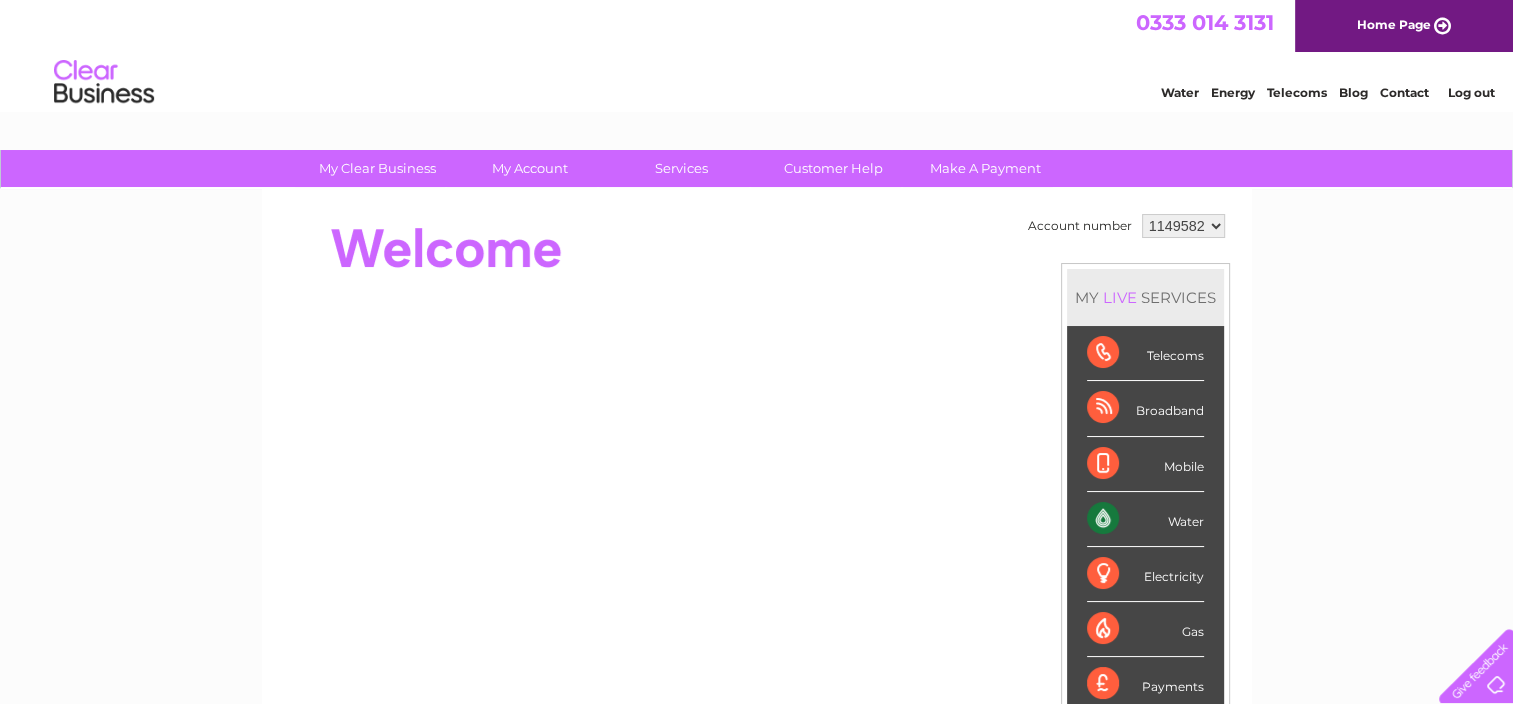 click on "1148971
1149582
1149704" at bounding box center (1183, 226) 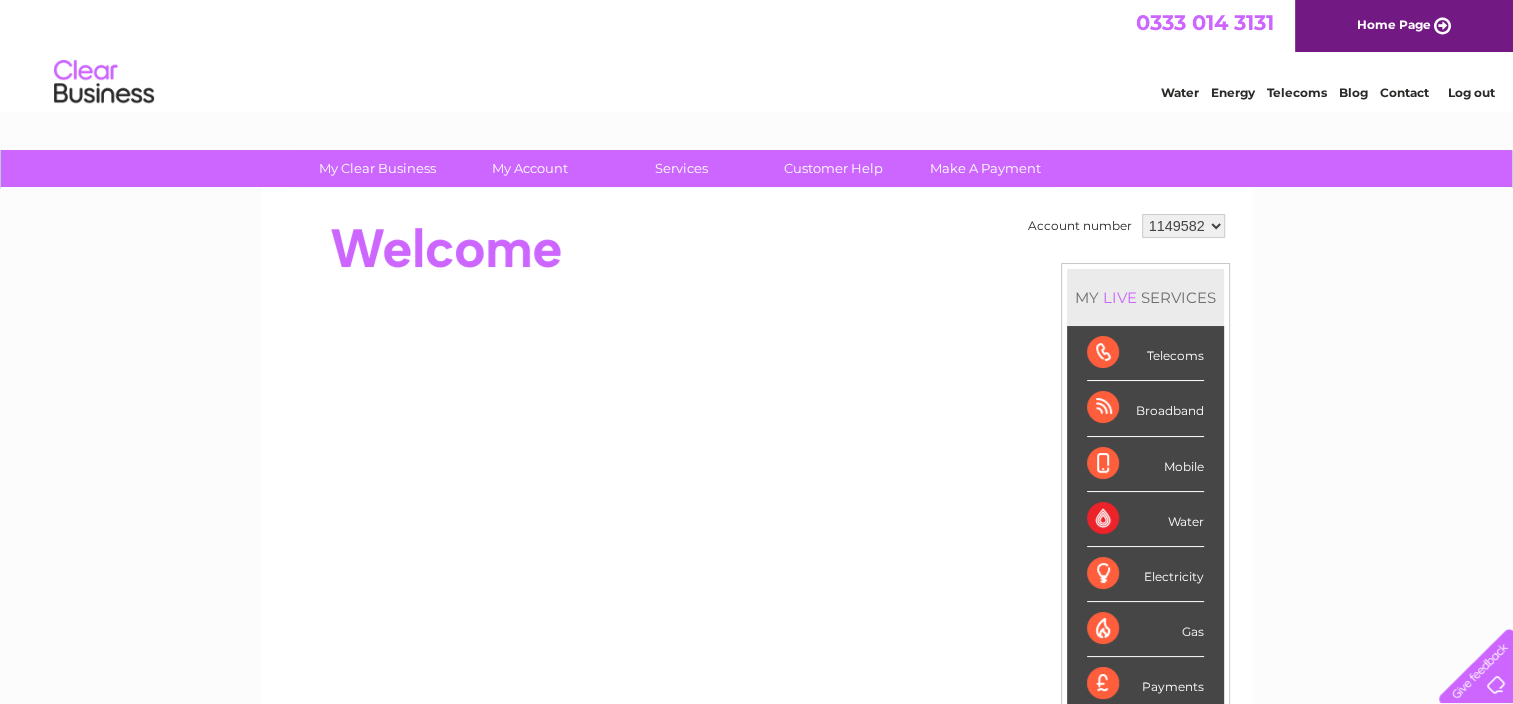 scroll, scrollTop: 0, scrollLeft: 0, axis: both 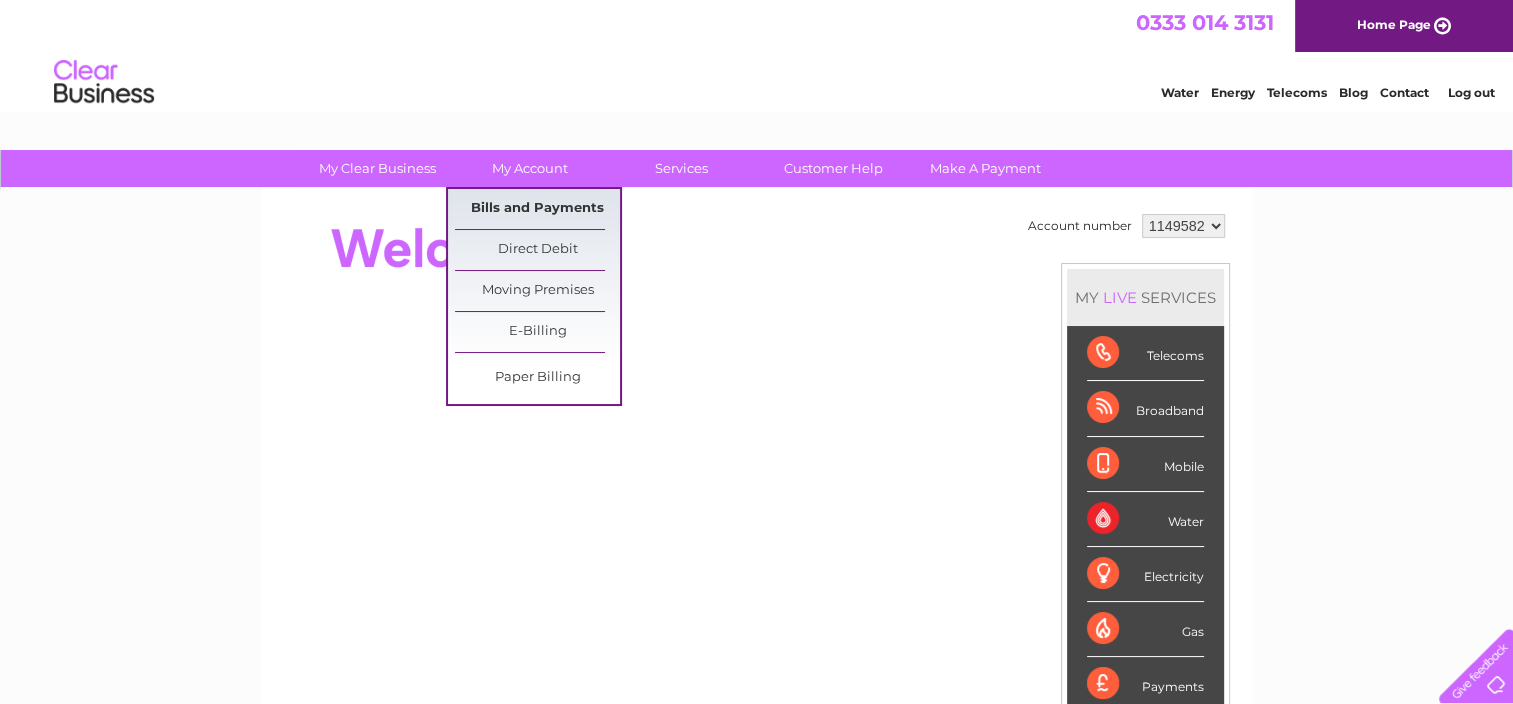 click on "Bills and Payments" at bounding box center (537, 209) 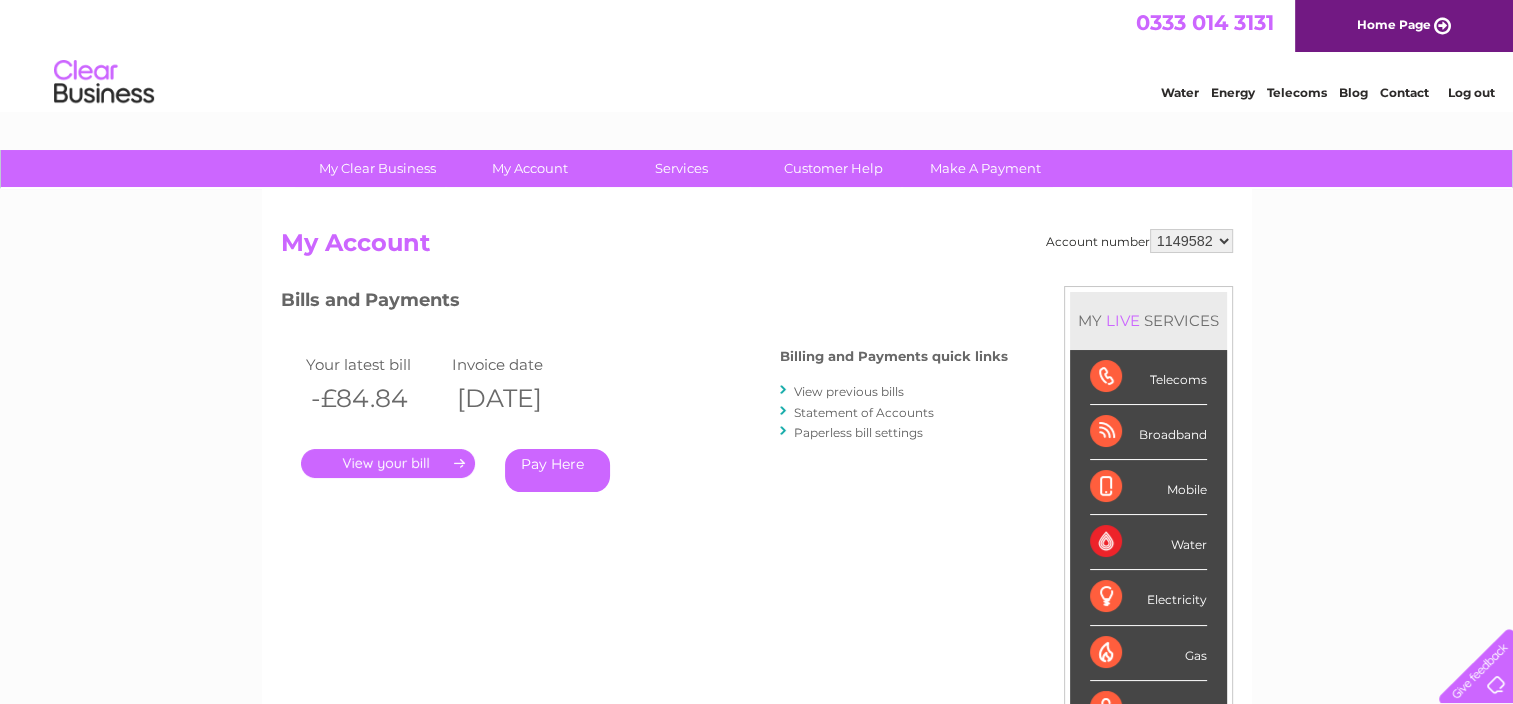 scroll, scrollTop: 0, scrollLeft: 0, axis: both 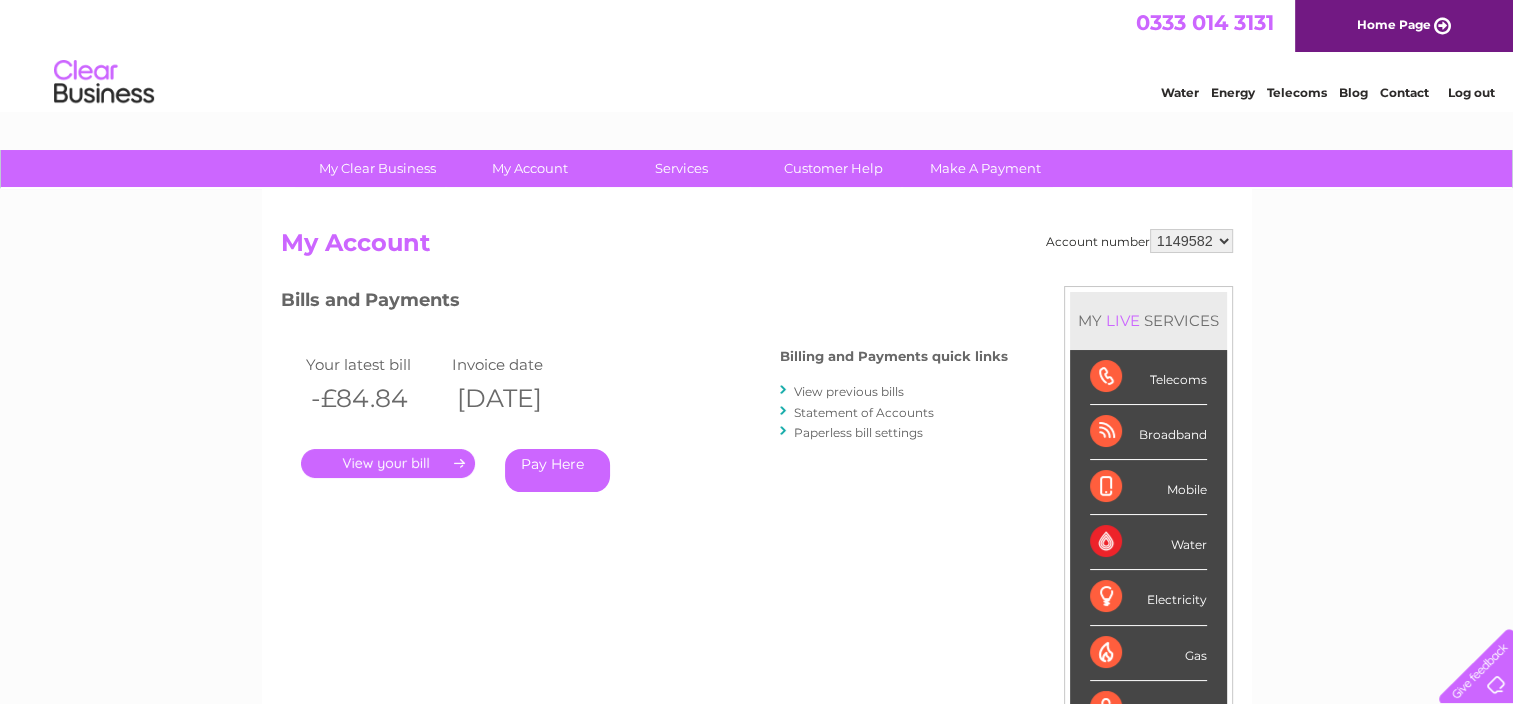 click on "." at bounding box center (388, 463) 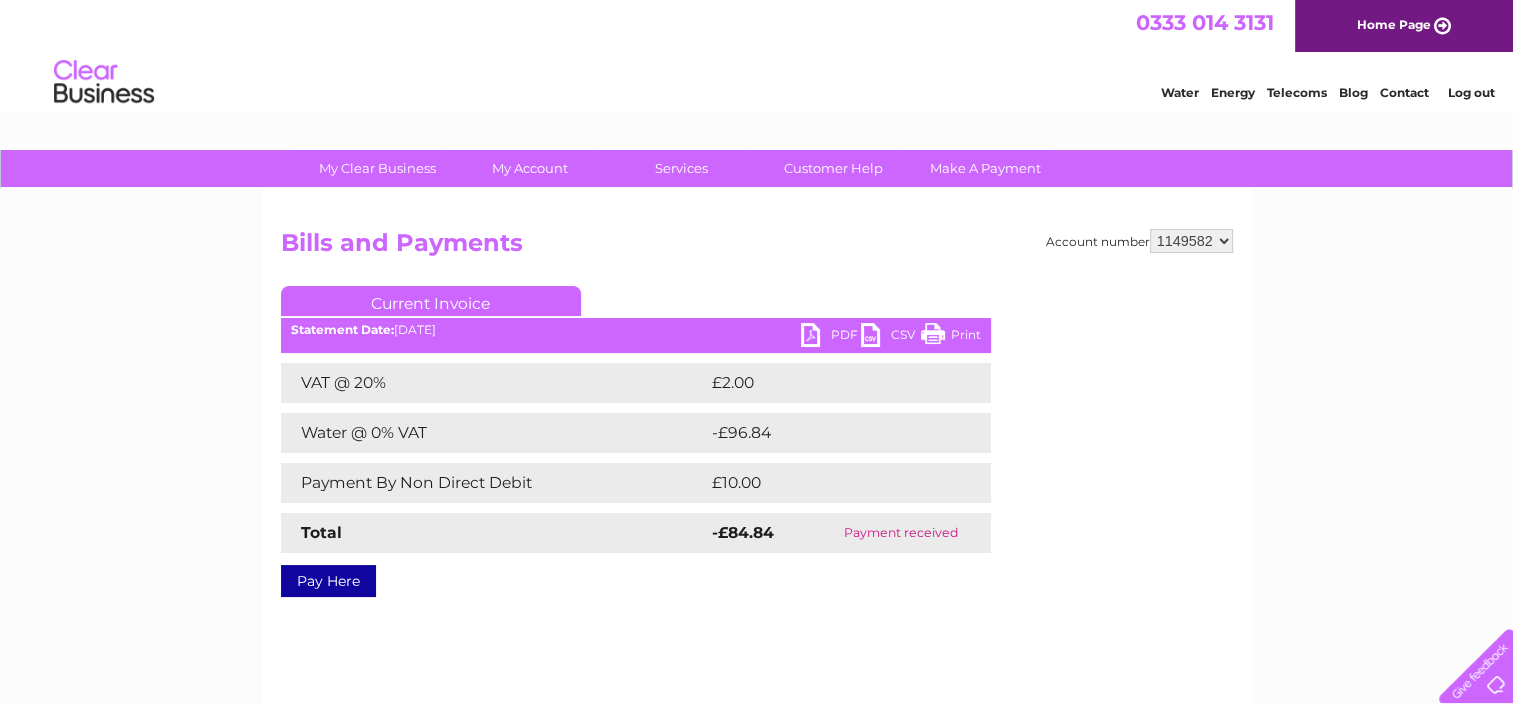 scroll, scrollTop: 0, scrollLeft: 0, axis: both 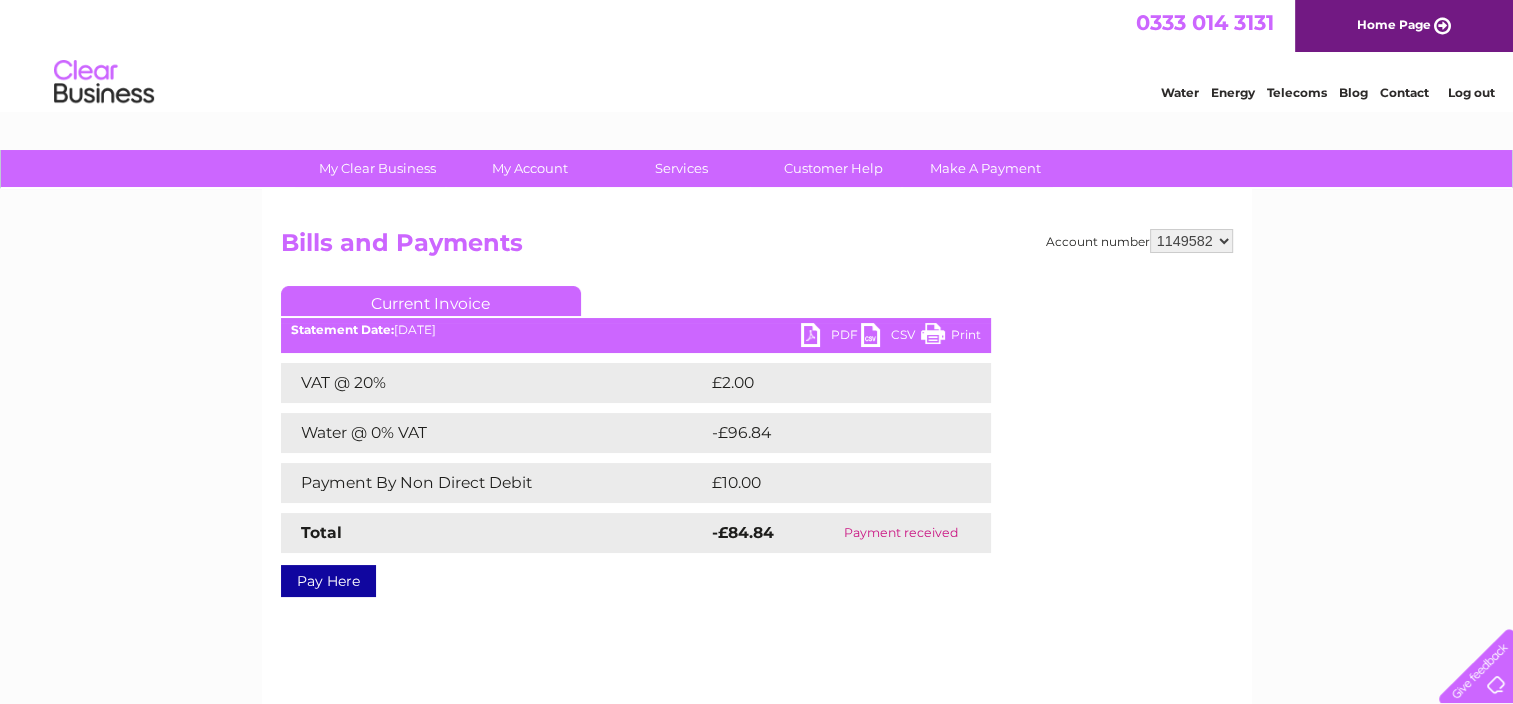 click on "PDF" at bounding box center (831, 337) 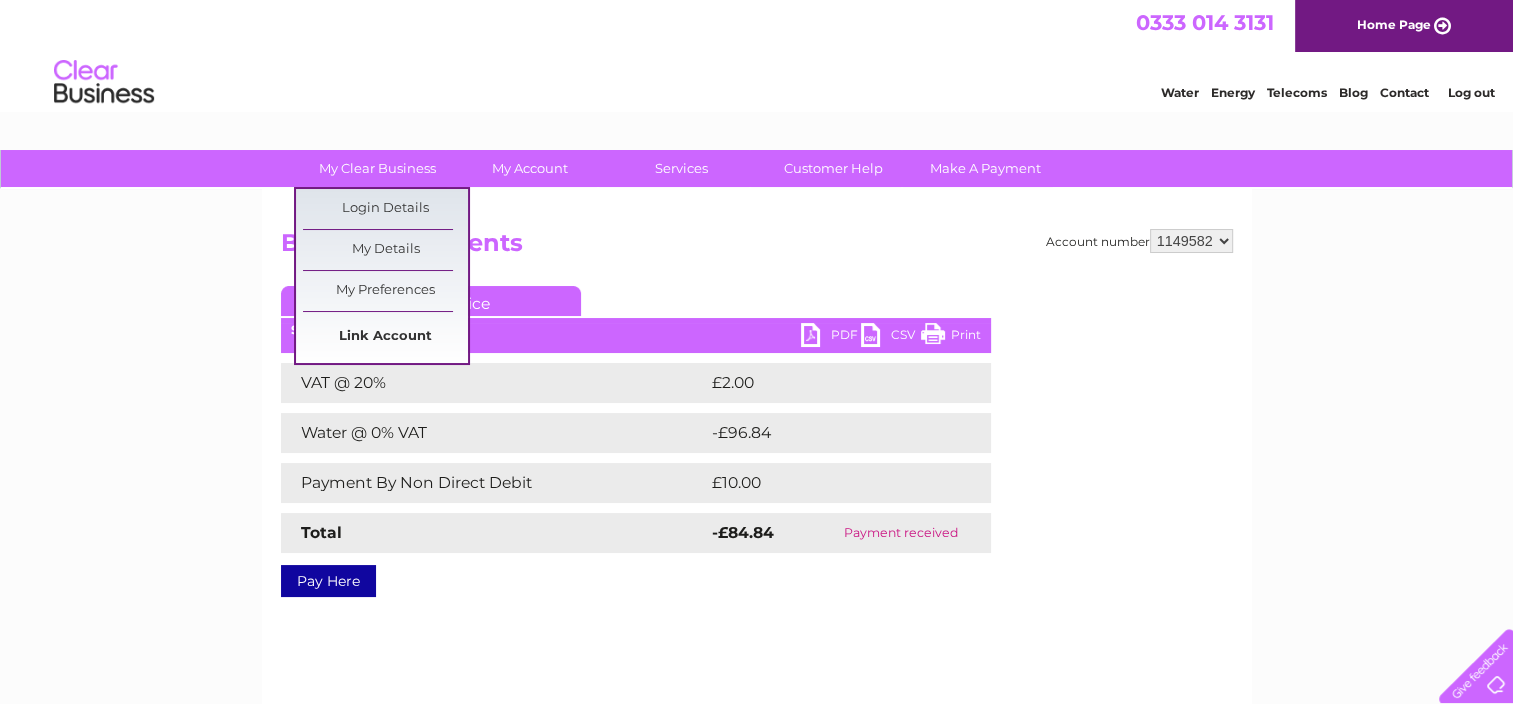 click on "Link Account" at bounding box center (385, 337) 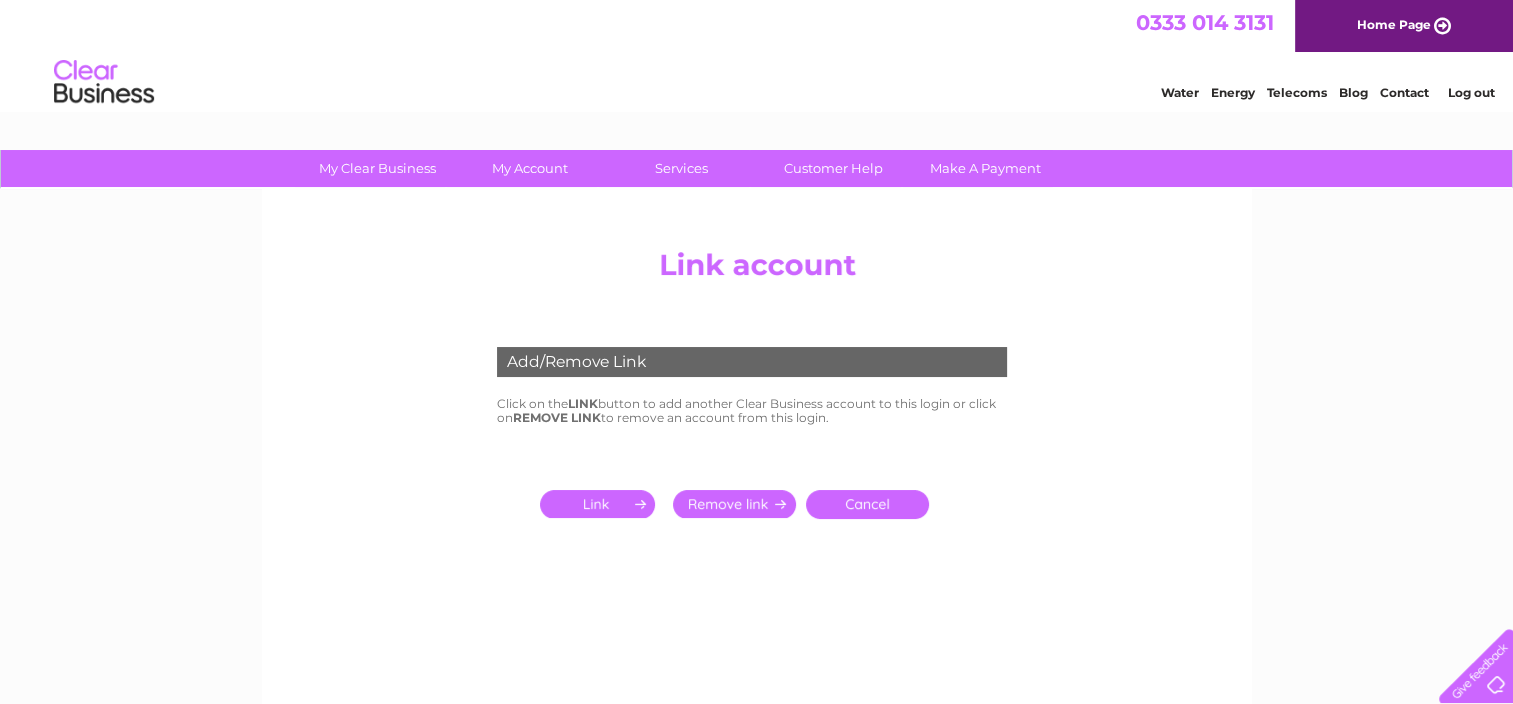 scroll, scrollTop: 0, scrollLeft: 0, axis: both 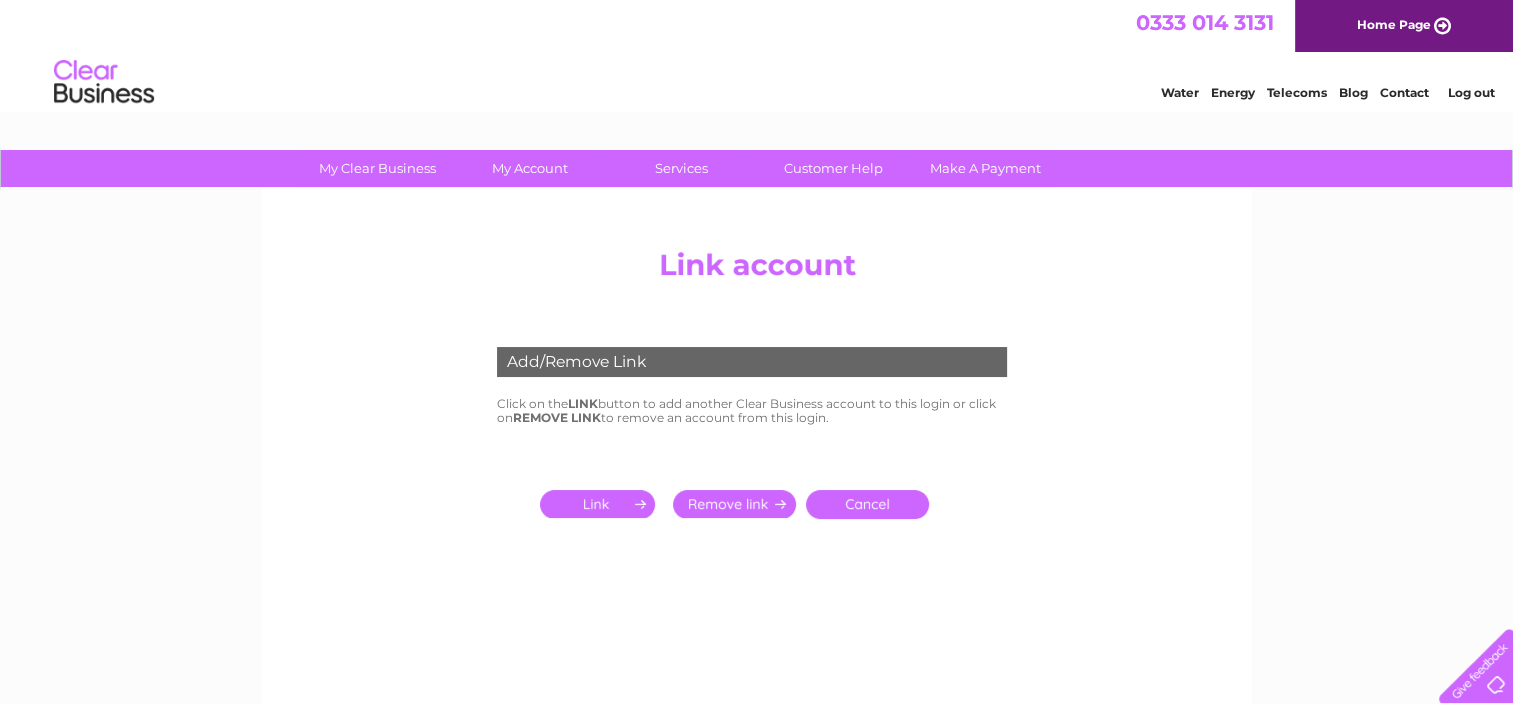 click at bounding box center (601, 504) 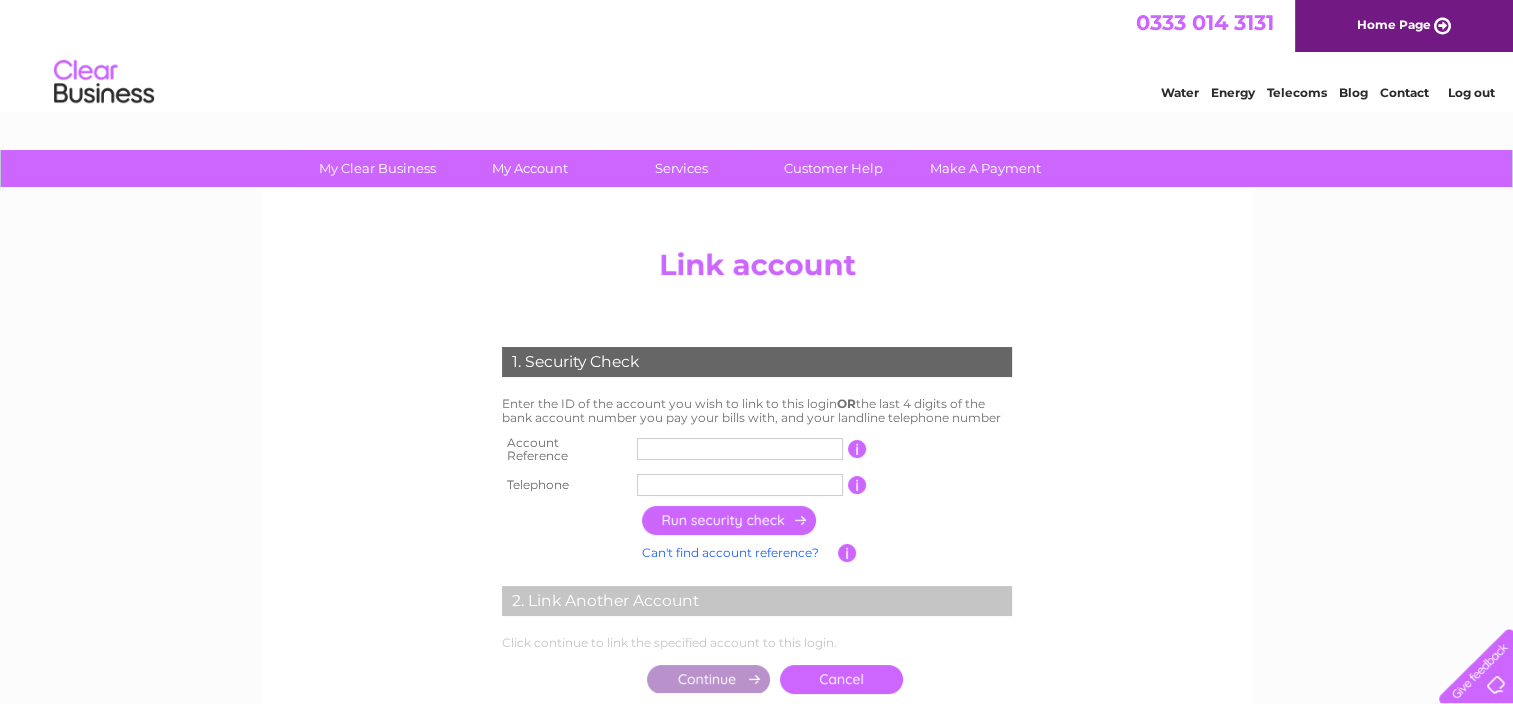 click at bounding box center (740, 449) 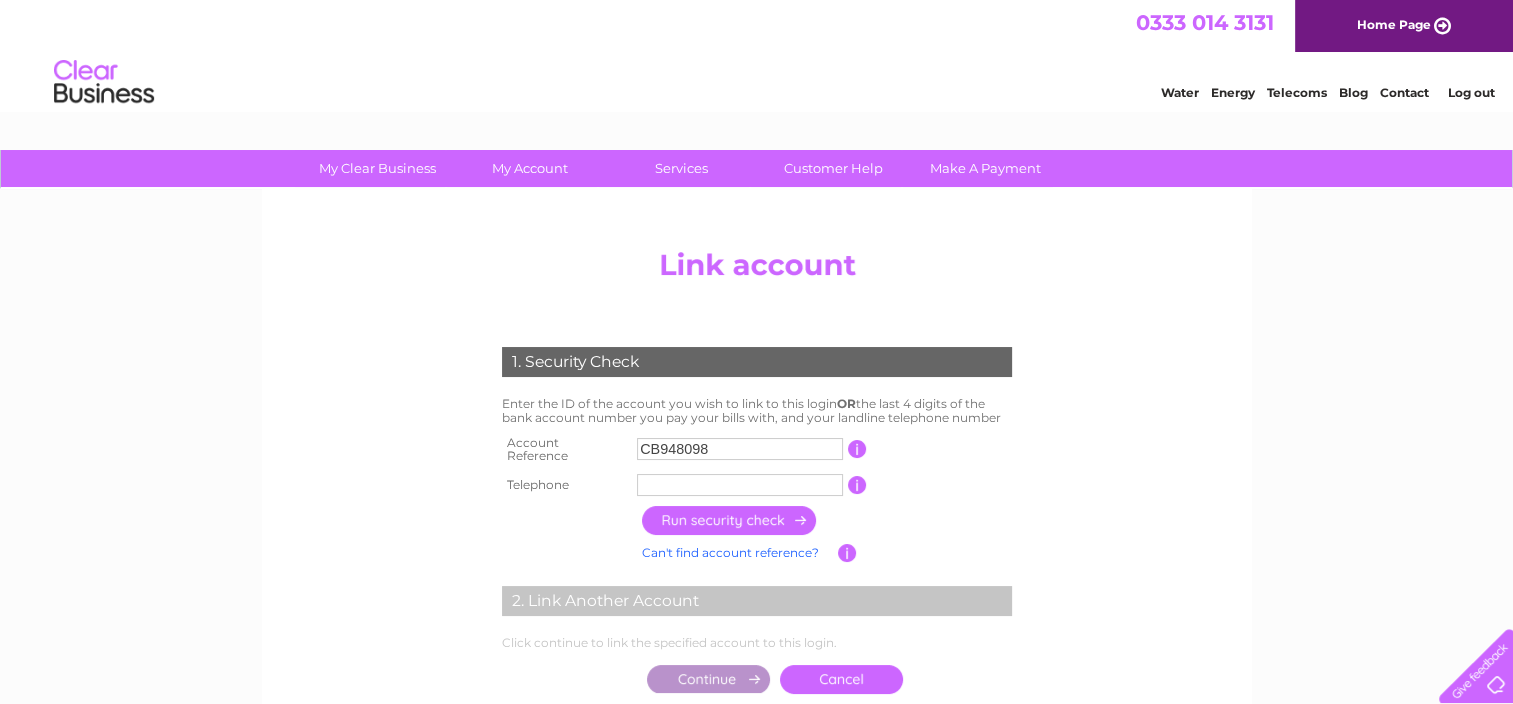 type on "CB948098" 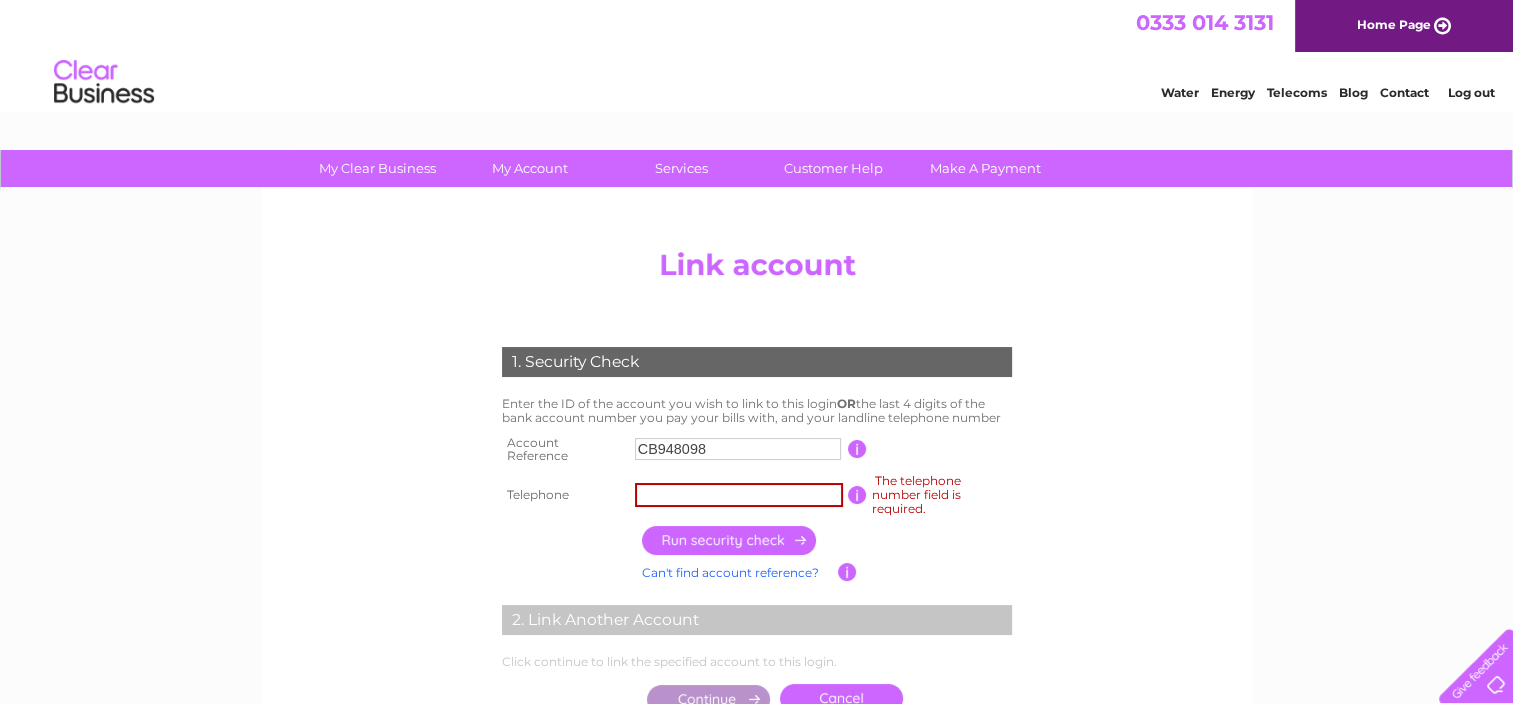 click at bounding box center (739, 495) 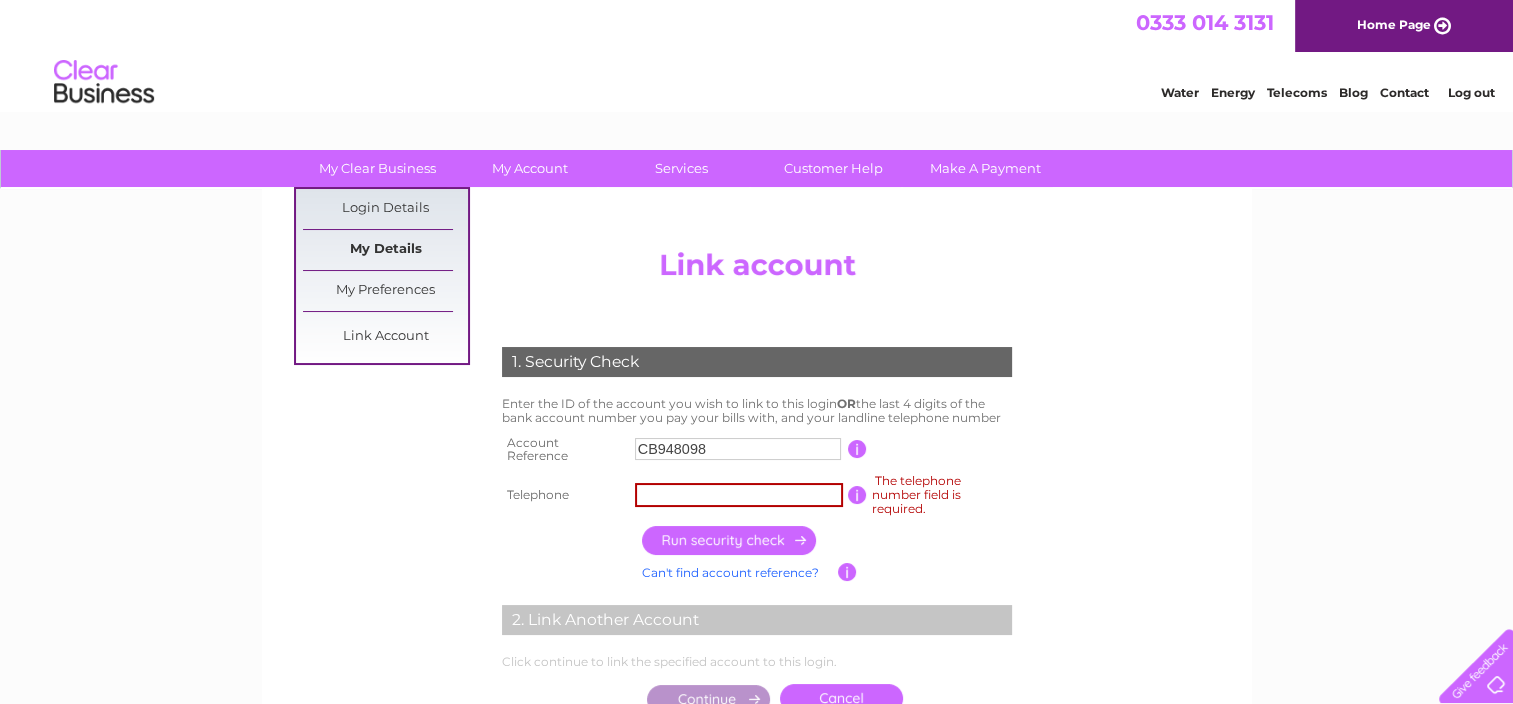 click on "My Details" at bounding box center (385, 250) 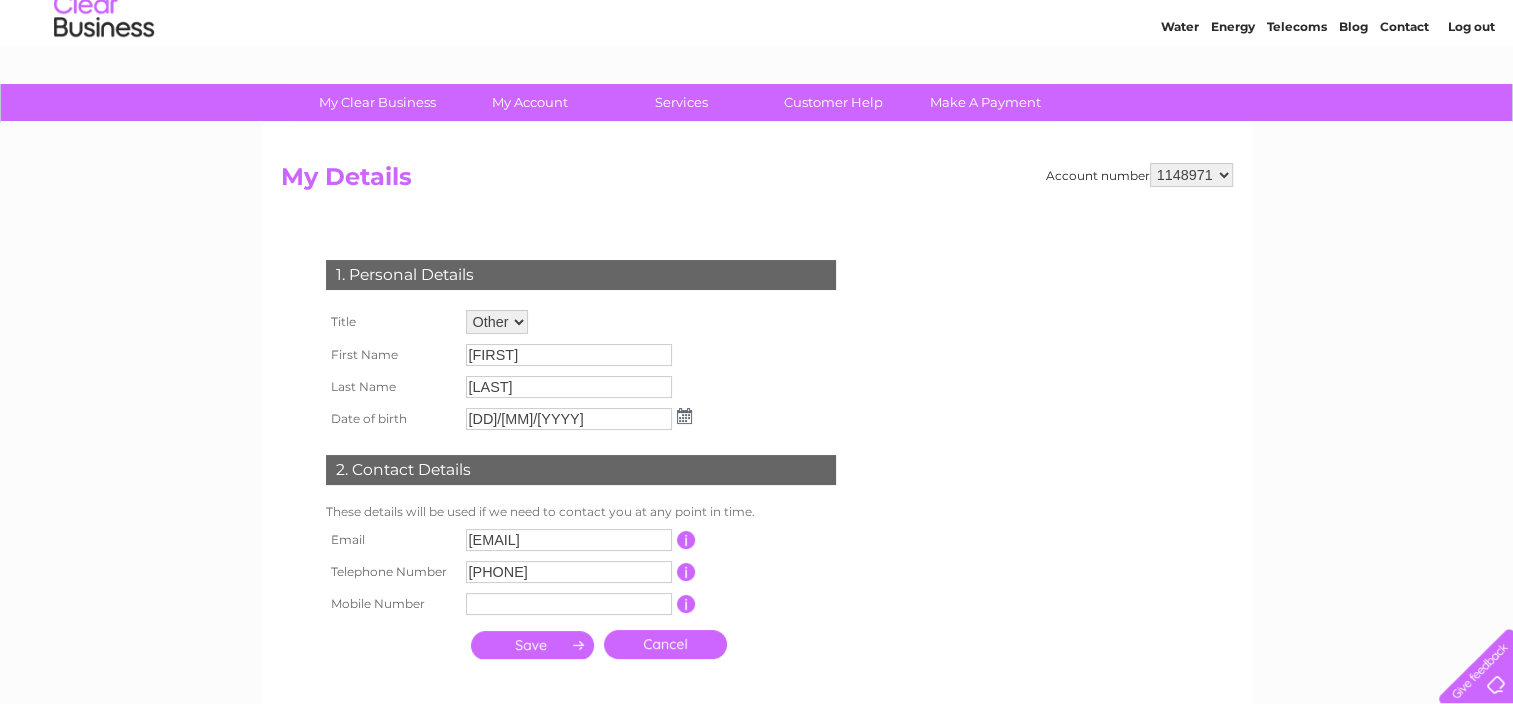 scroll, scrollTop: 100, scrollLeft: 0, axis: vertical 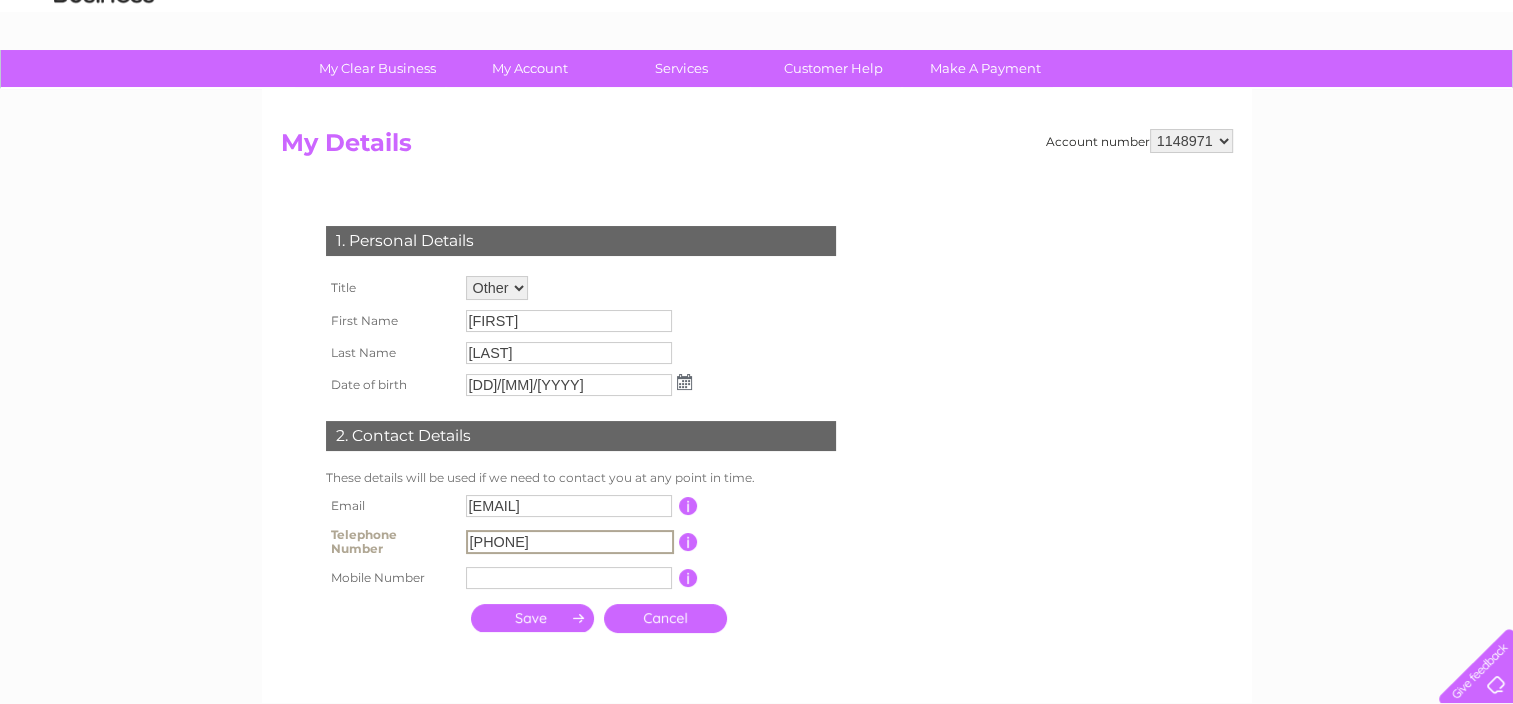 drag, startPoint x: 567, startPoint y: 544, endPoint x: 412, endPoint y: 529, distance: 155.72412 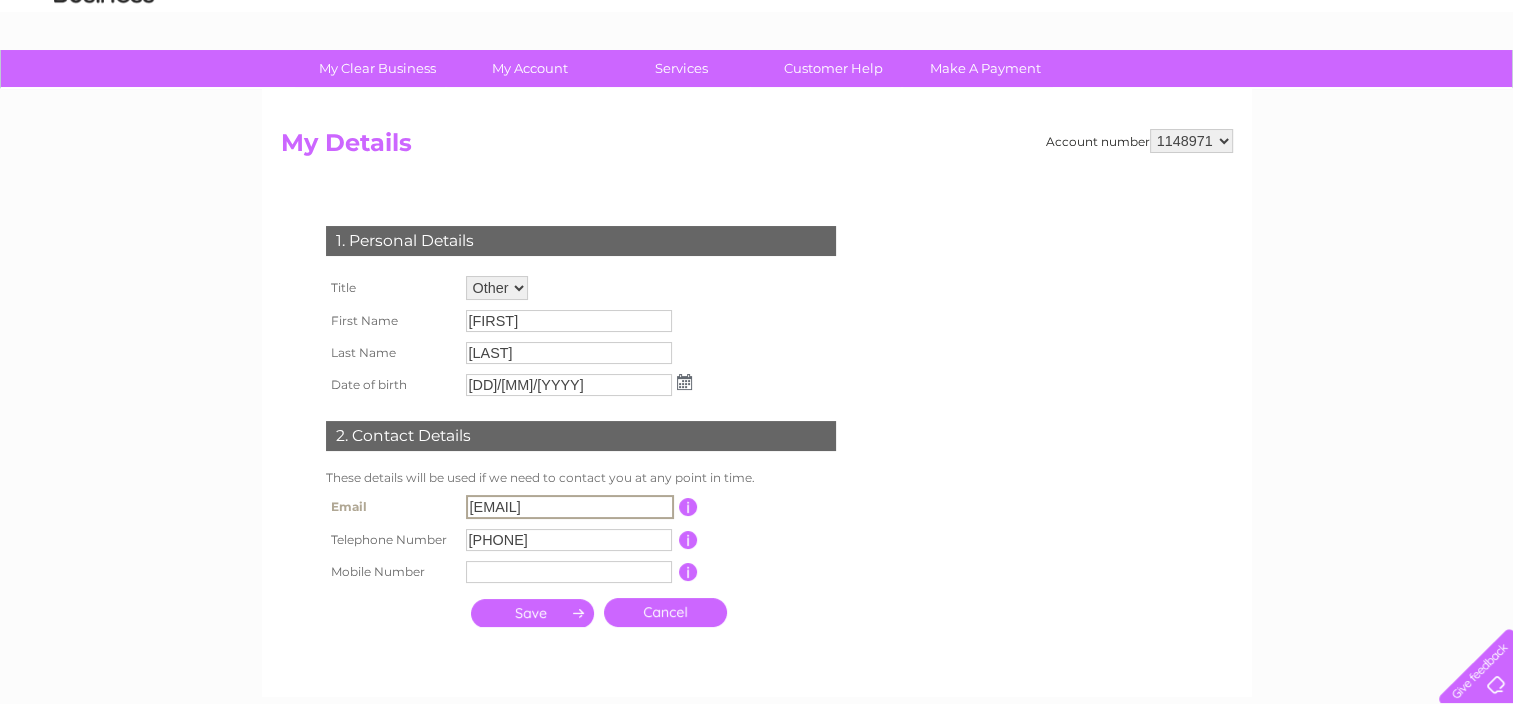 drag, startPoint x: 597, startPoint y: 512, endPoint x: 383, endPoint y: 491, distance: 215.02791 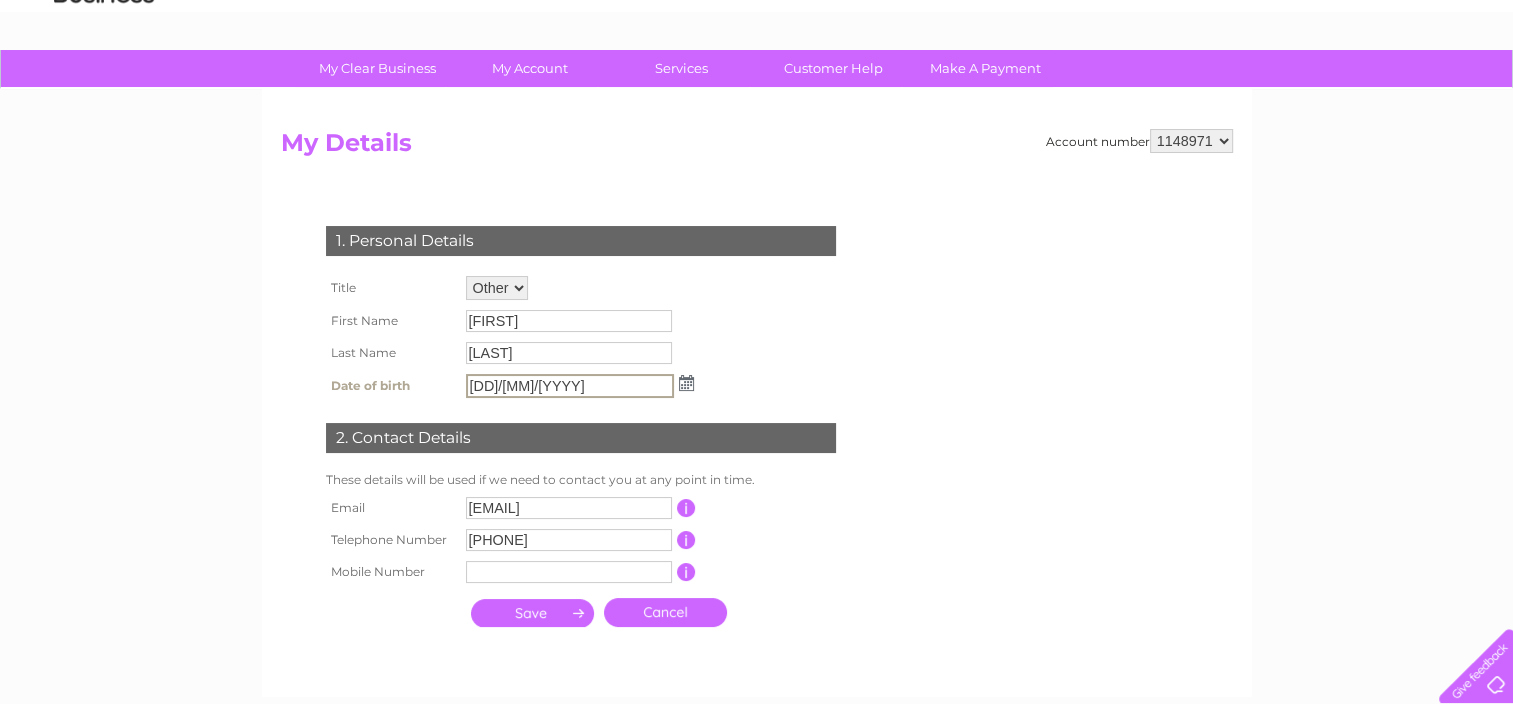 drag, startPoint x: 556, startPoint y: 383, endPoint x: 370, endPoint y: 375, distance: 186.17197 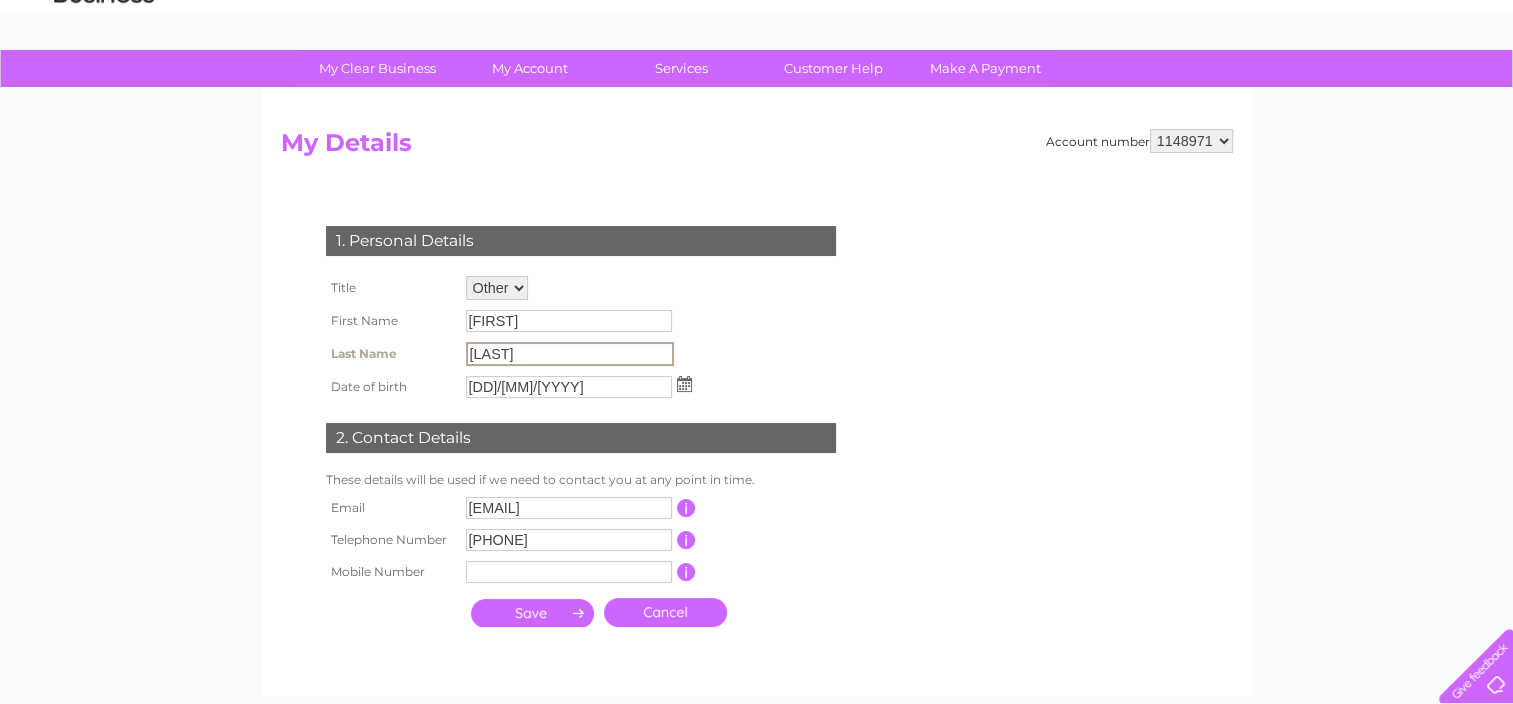 drag, startPoint x: 538, startPoint y: 356, endPoint x: 445, endPoint y: 362, distance: 93.193344 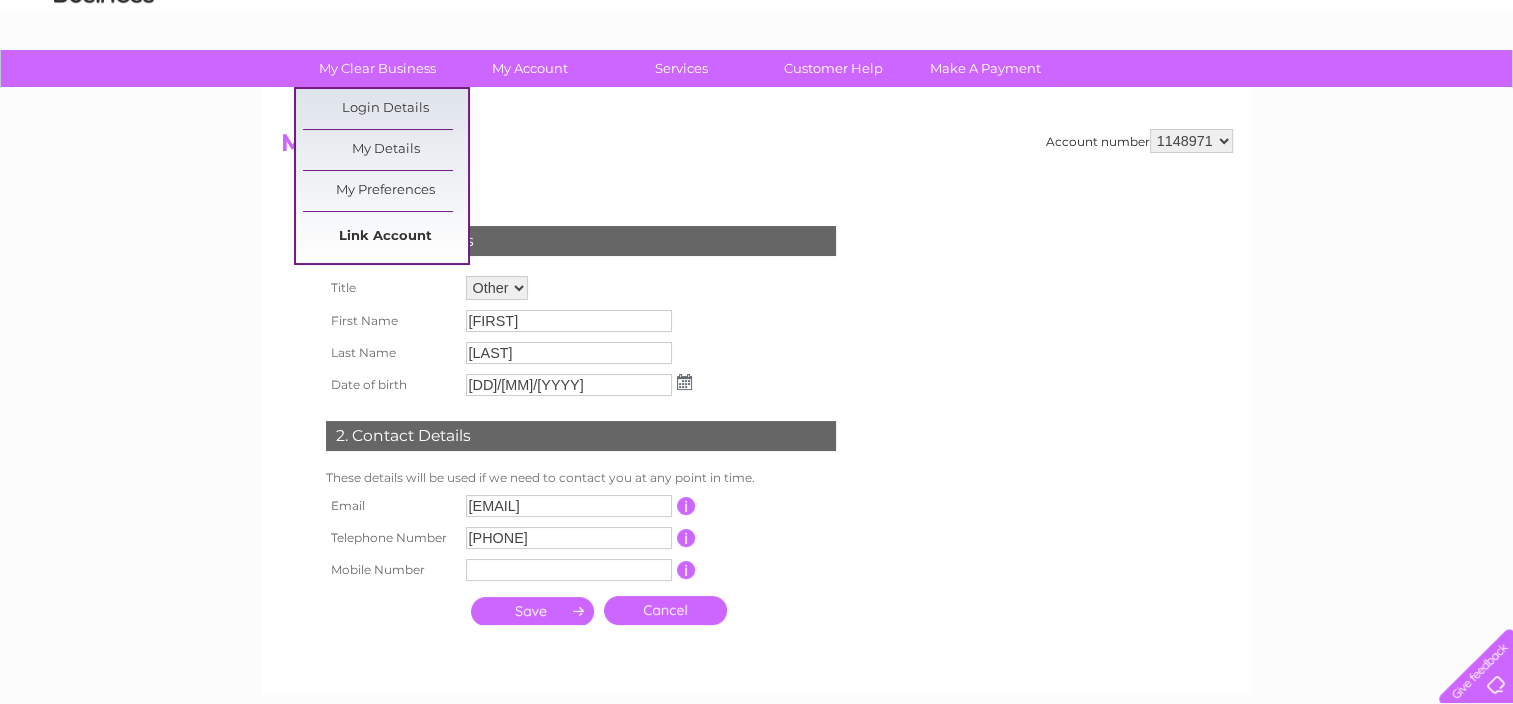 click on "Link Account" at bounding box center [385, 237] 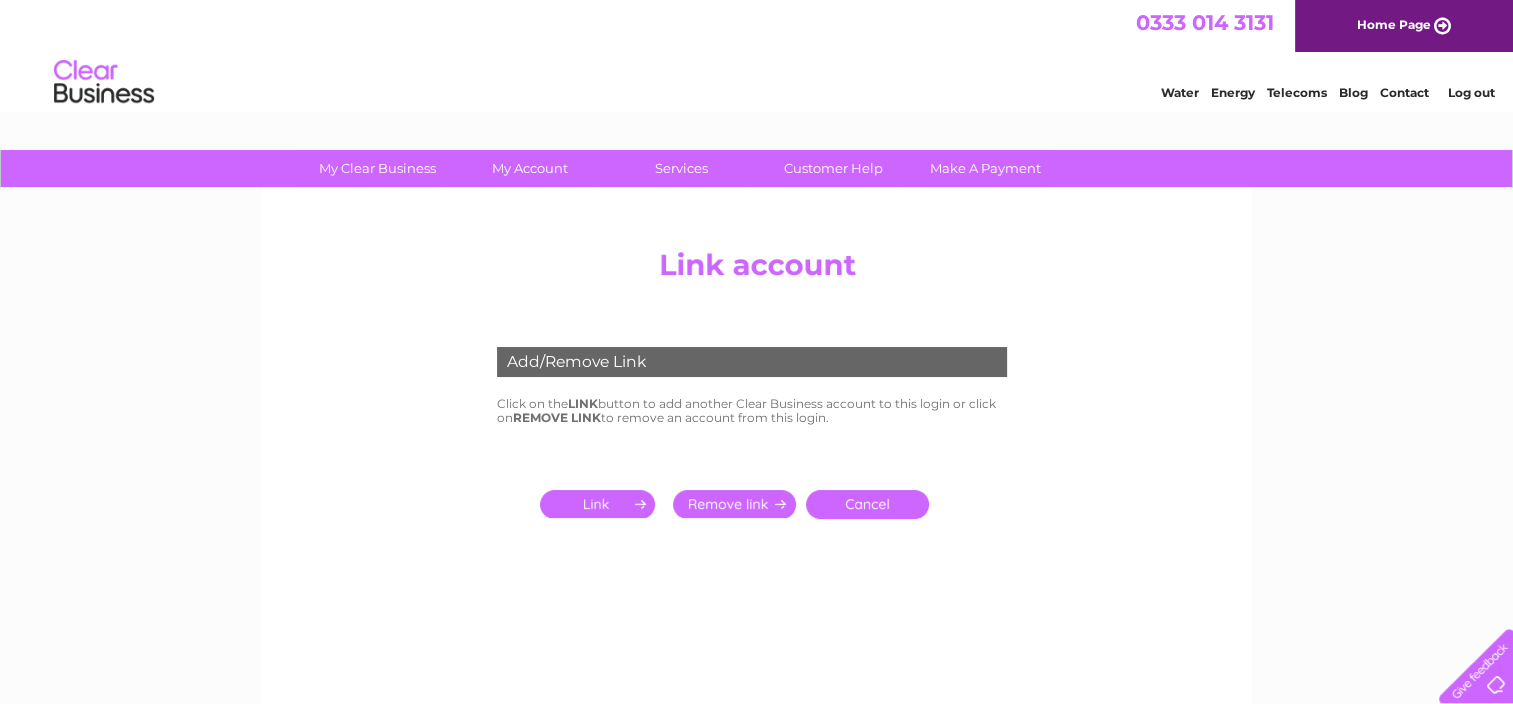 scroll, scrollTop: 0, scrollLeft: 0, axis: both 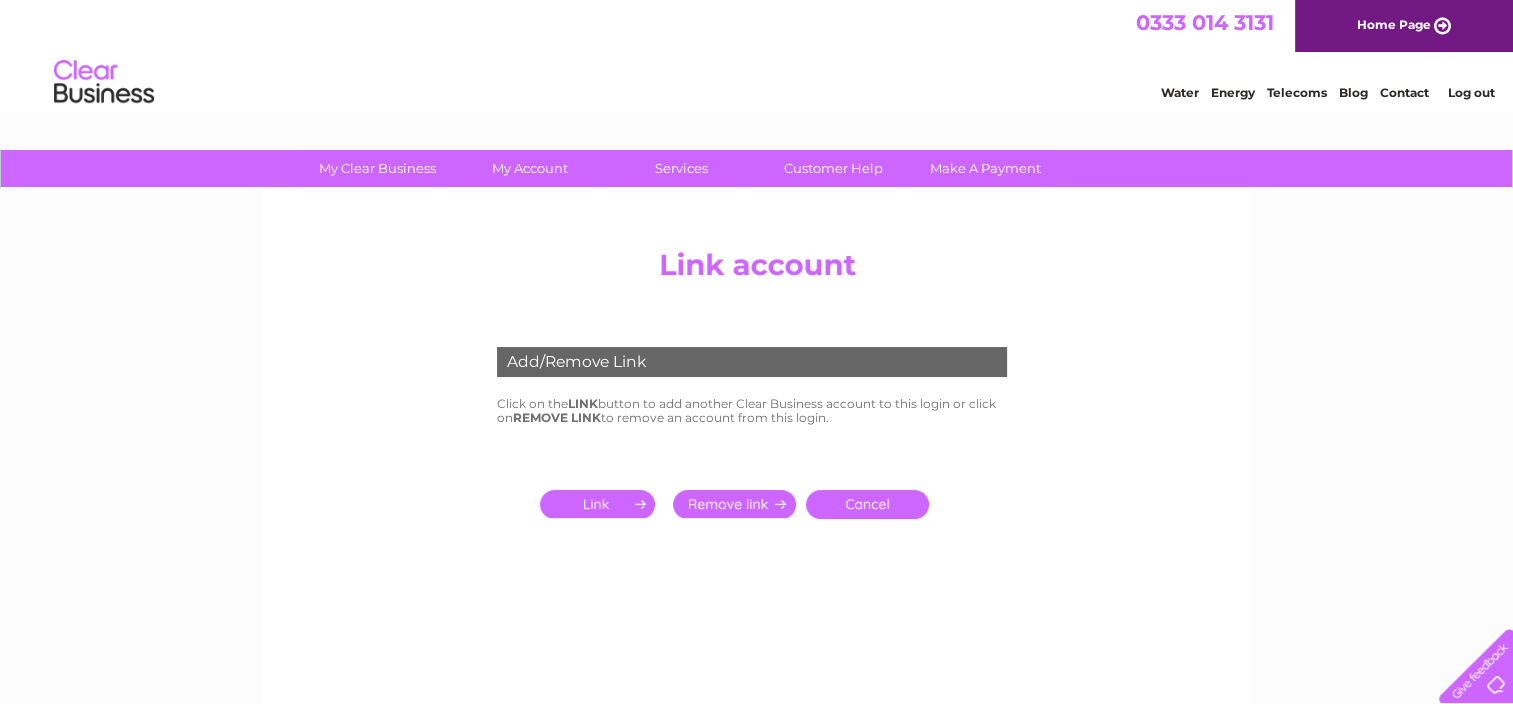 click at bounding box center [601, 504] 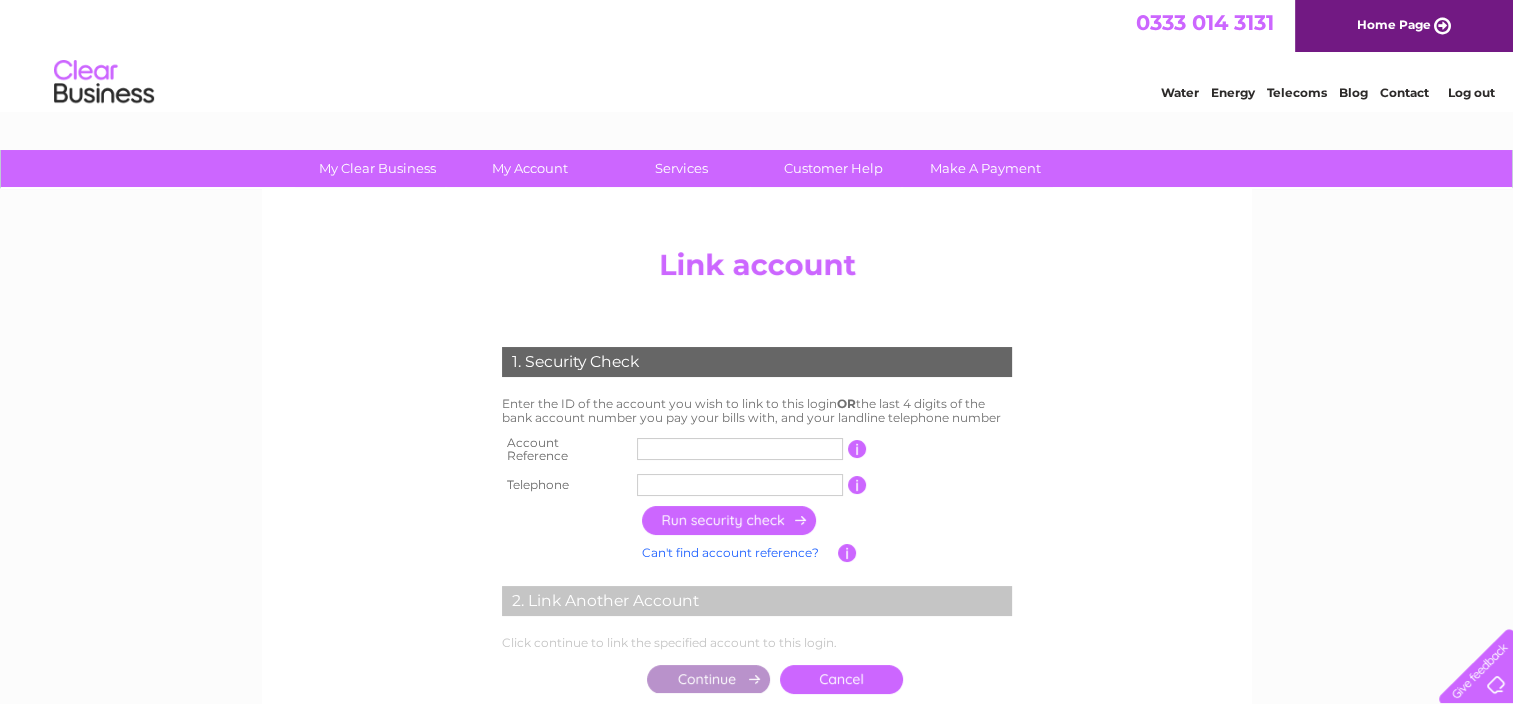 click at bounding box center (740, 449) 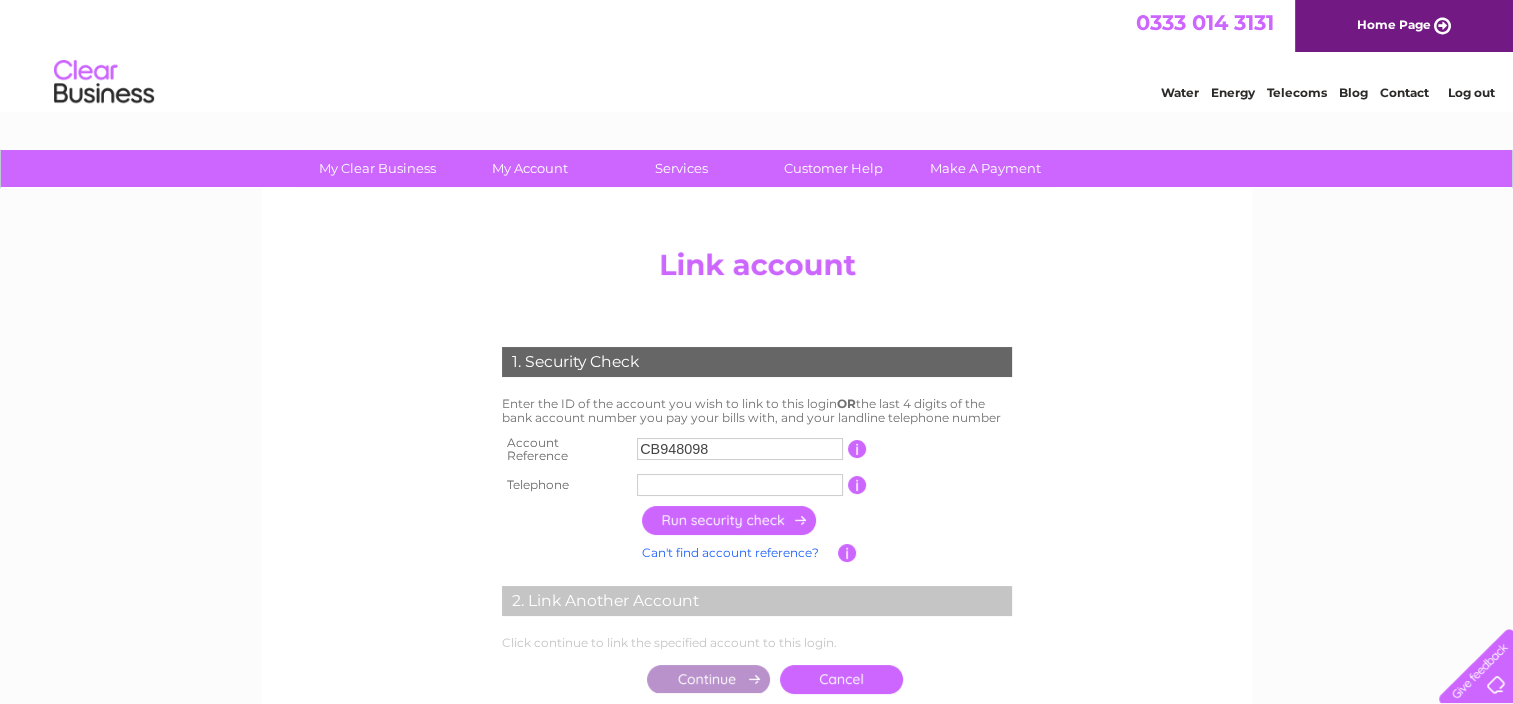 type on "CB948098" 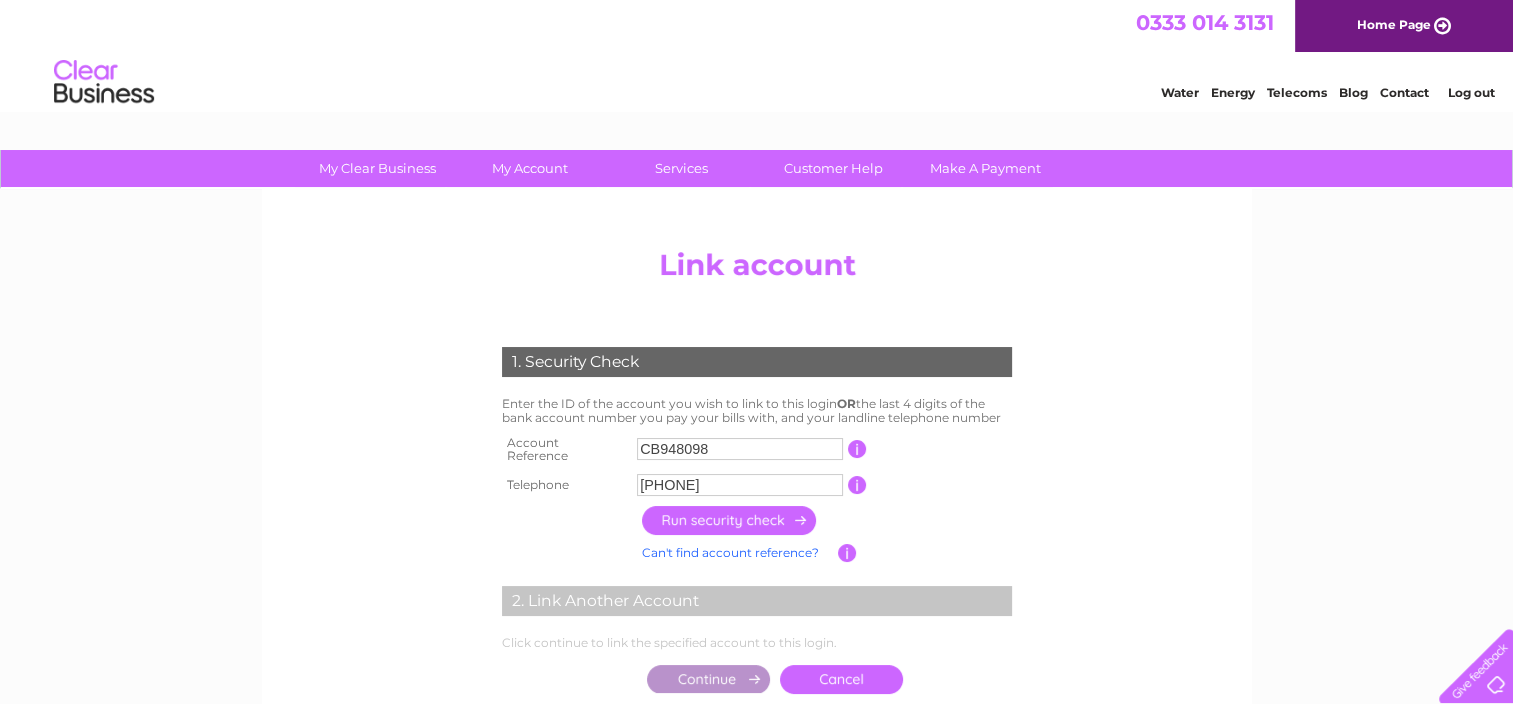 click at bounding box center (730, 520) 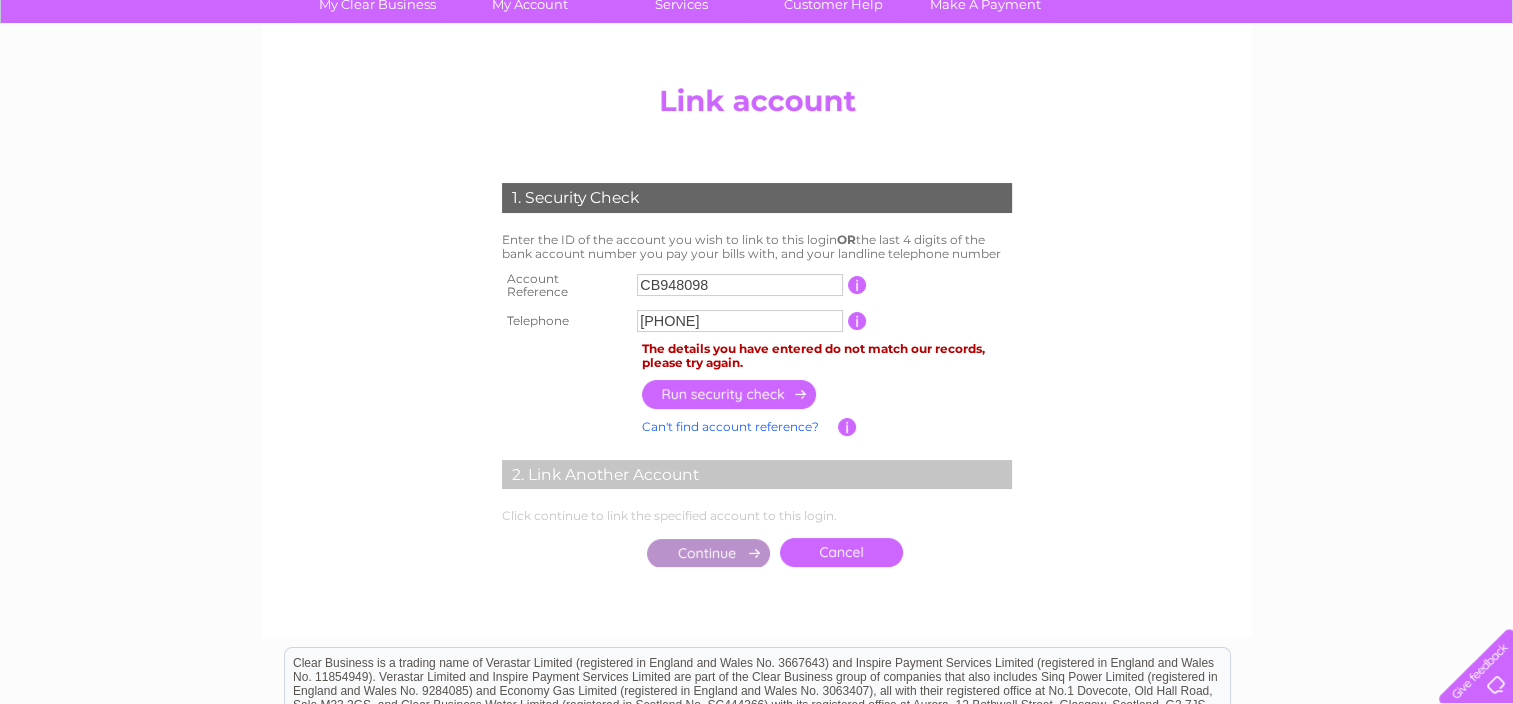 scroll, scrollTop: 200, scrollLeft: 0, axis: vertical 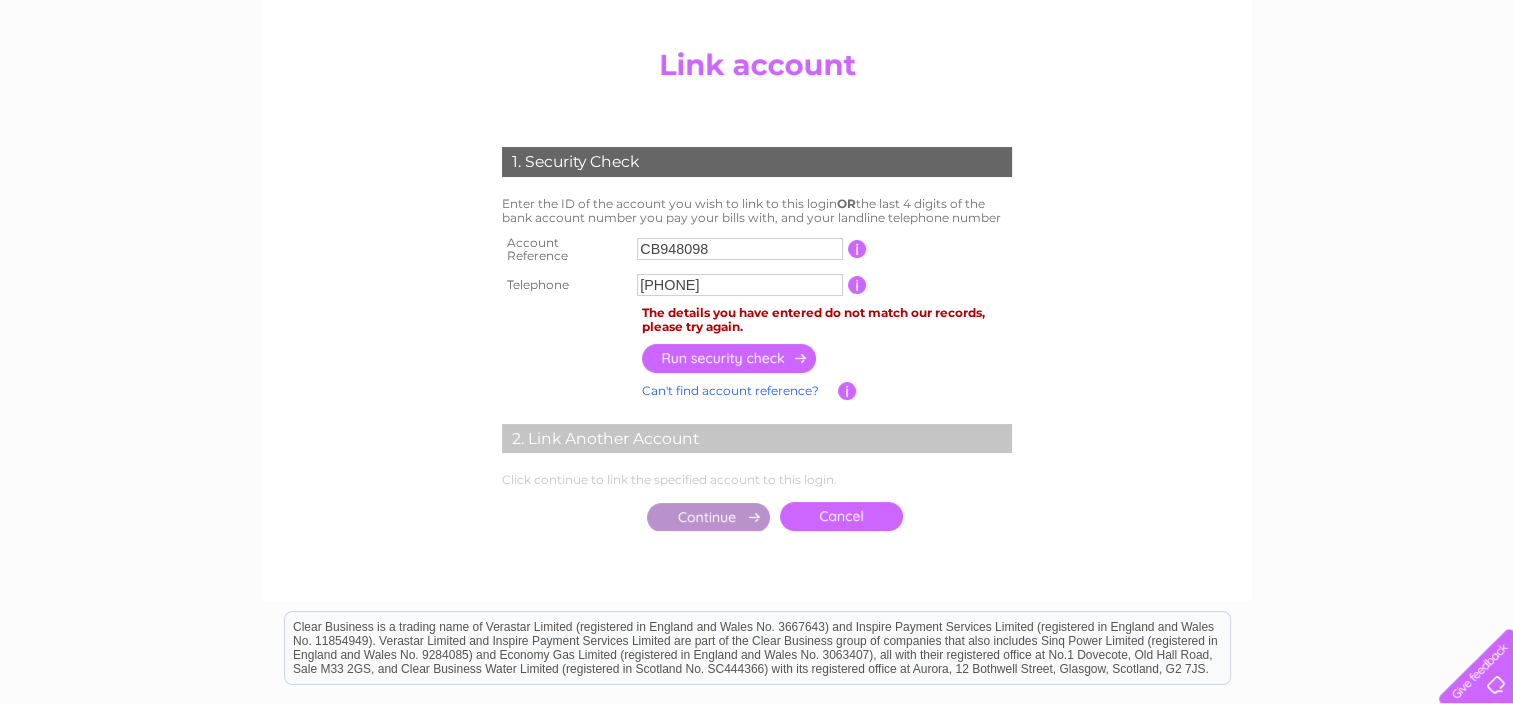 click at bounding box center [857, 285] 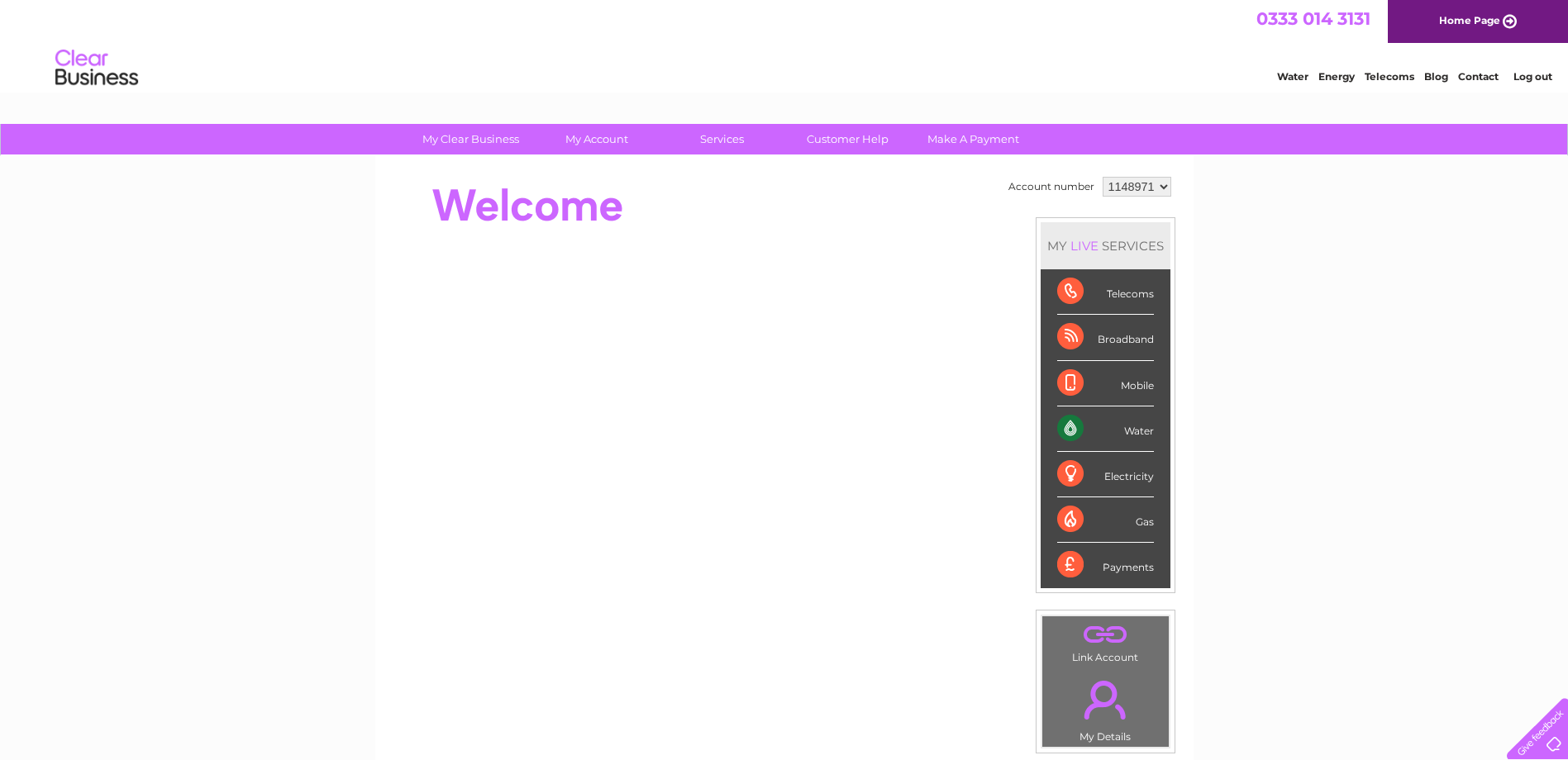 scroll, scrollTop: 0, scrollLeft: 0, axis: both 